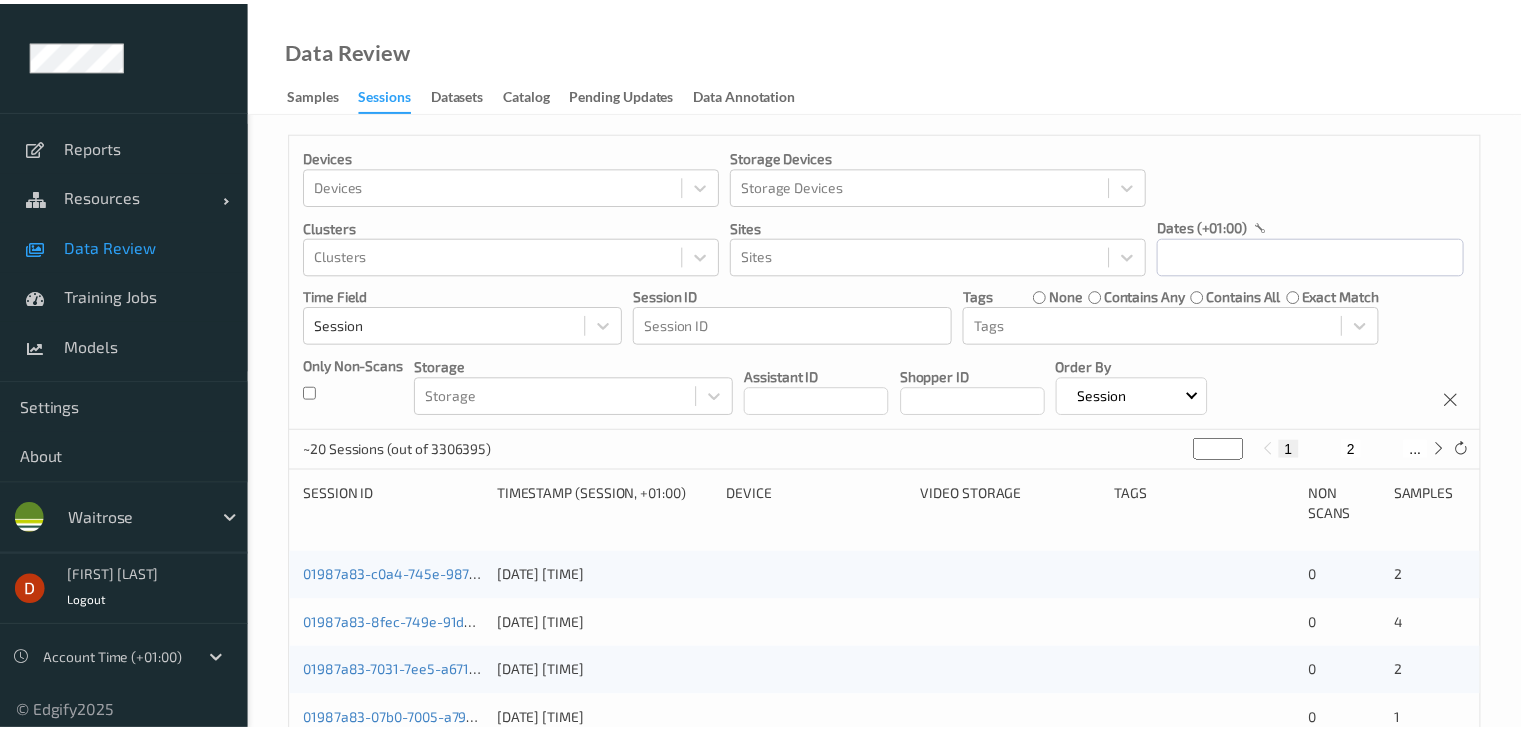 scroll, scrollTop: 0, scrollLeft: 0, axis: both 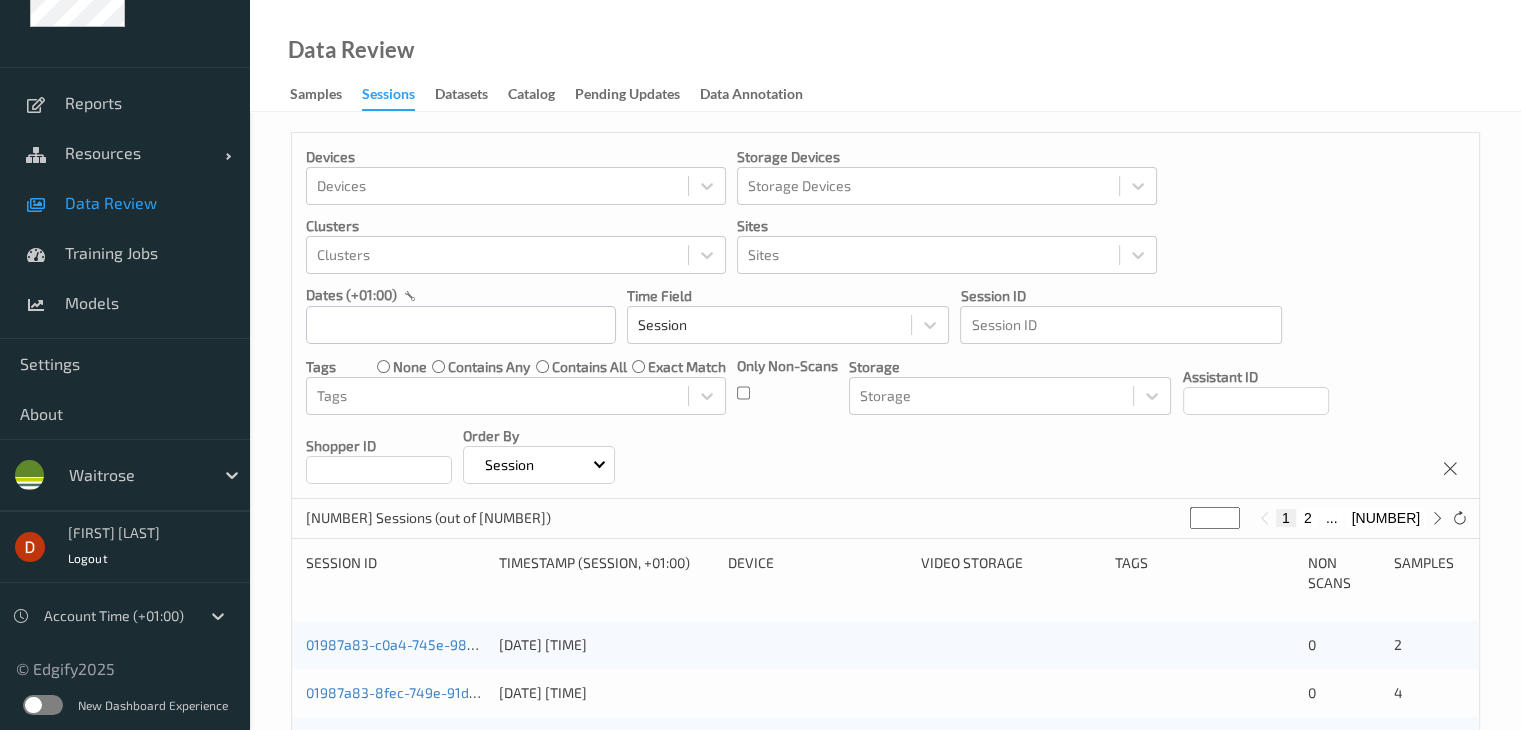 click on "© Edgify  [YEAR]" at bounding box center [125, 660] 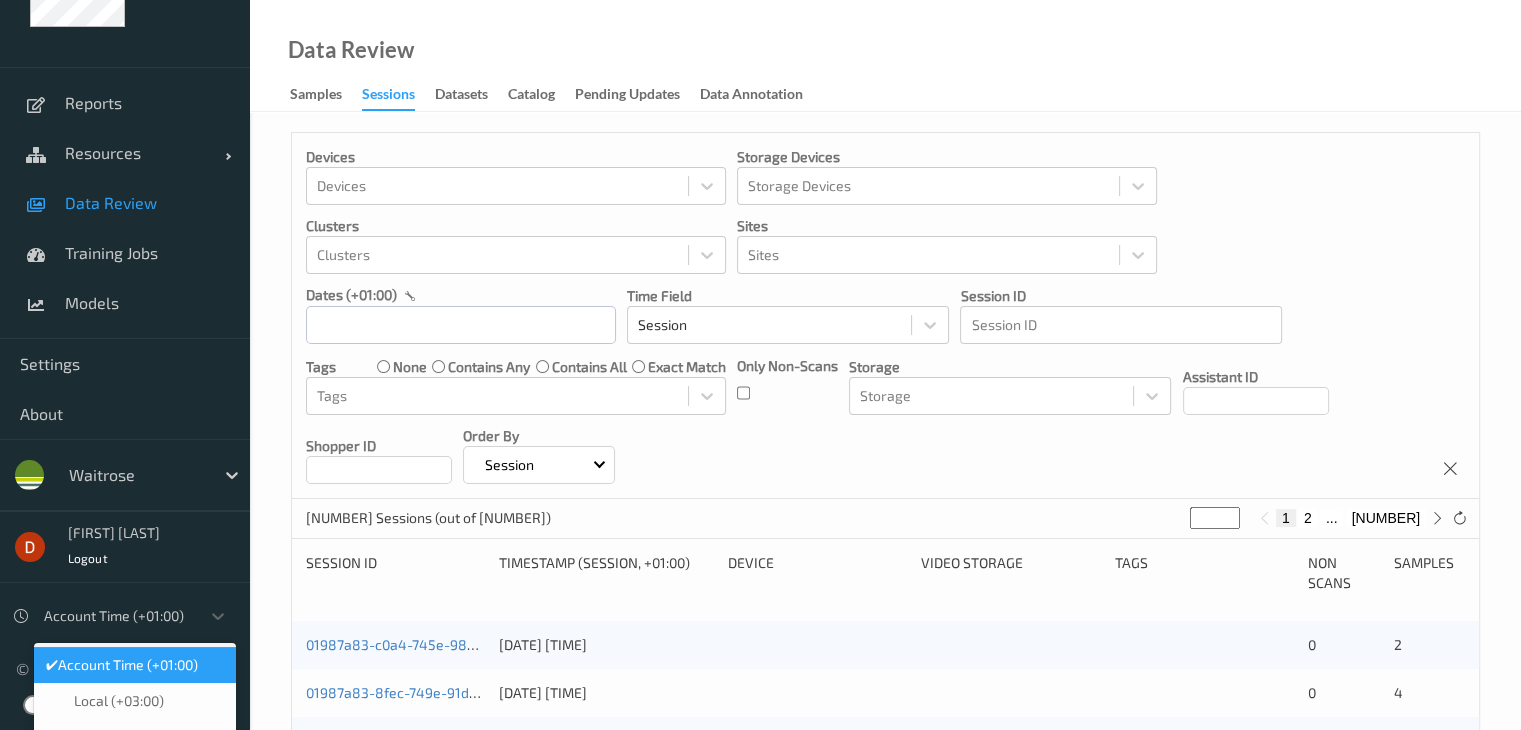 click on "Account Time (+01:00)" at bounding box center (128, 665) 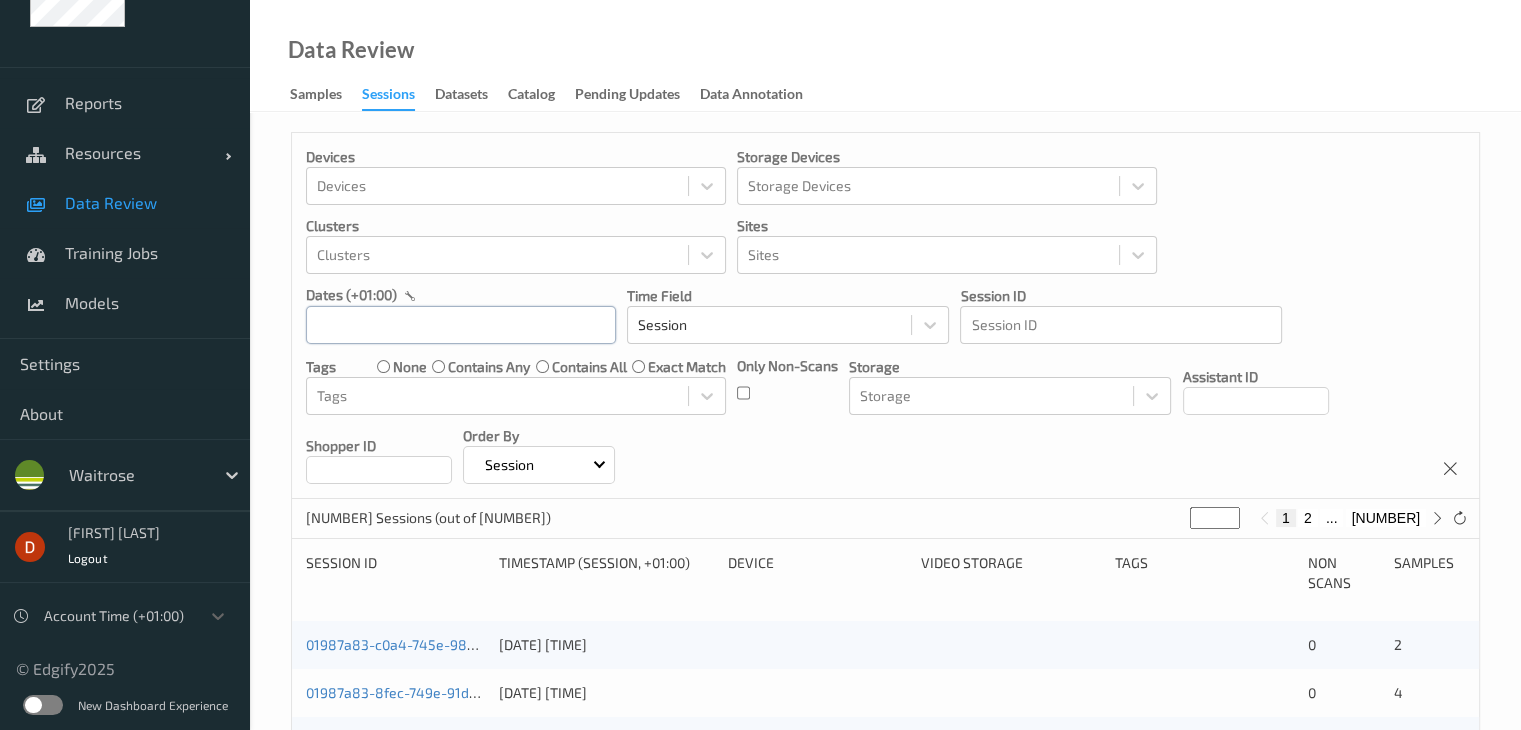 click at bounding box center [461, 325] 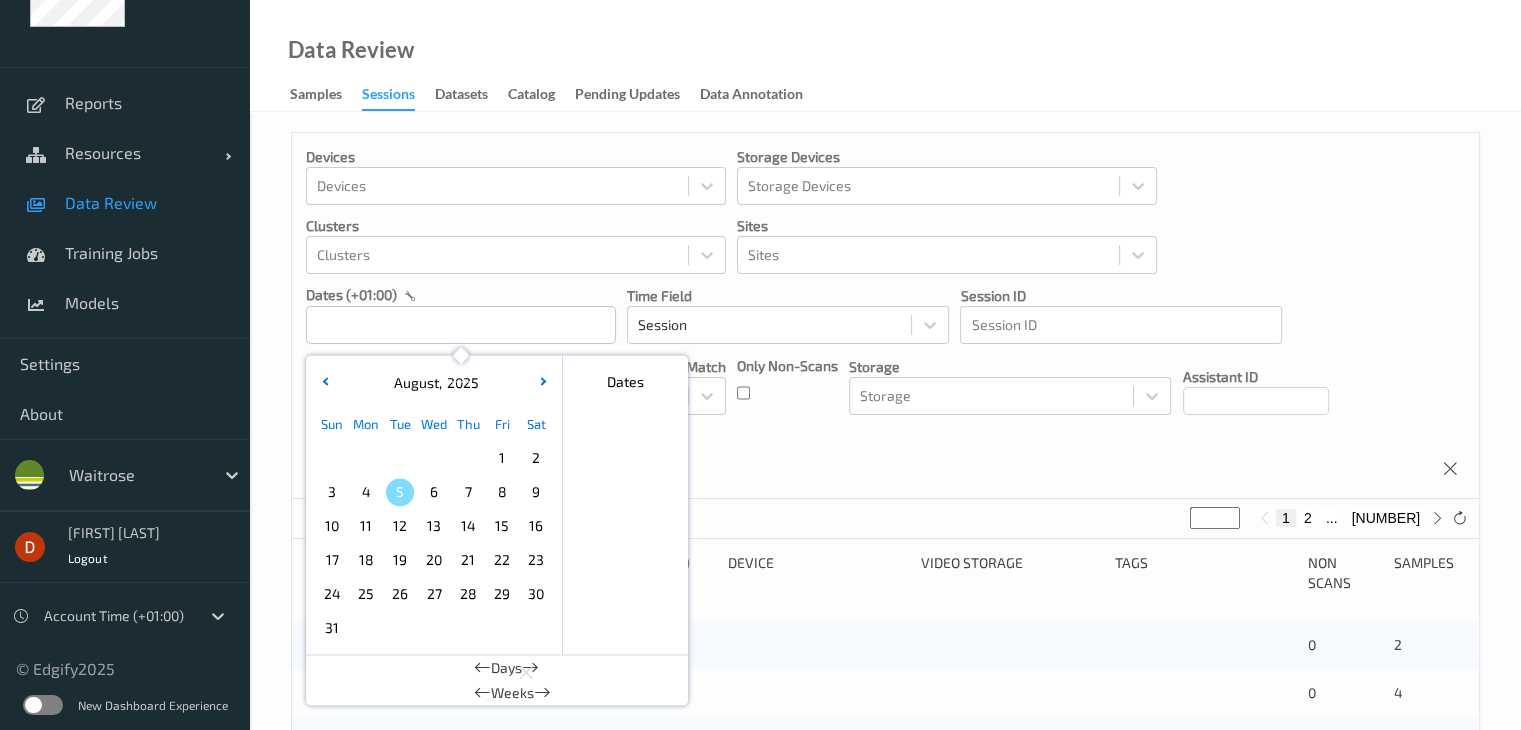 click on "Devices Devices Storage Devices Storage Devices Clusters Clusters Sites Sites dates (+01:00) [MONTH] , [YEAR] Sun Mon Tue Wed Thu Fri Sat 1 2 3 4 5 6 7 8 9 10 11 12 13 14 15 16 17 18 19 20 21 22 23 24 25 26 27 28 29 30 31 January February March April May June July August September October November December 2021 2022 2023 2024 2025 2026 2027 2028 2029 2030 2031 2032 Dates Days Weeks Time Field Session Session ID Session ID Tags none contains any contains all exact match Tags Only Non-Scans Storage Storage Assistant ID Shopper ID Order By Session" at bounding box center (885, 316) 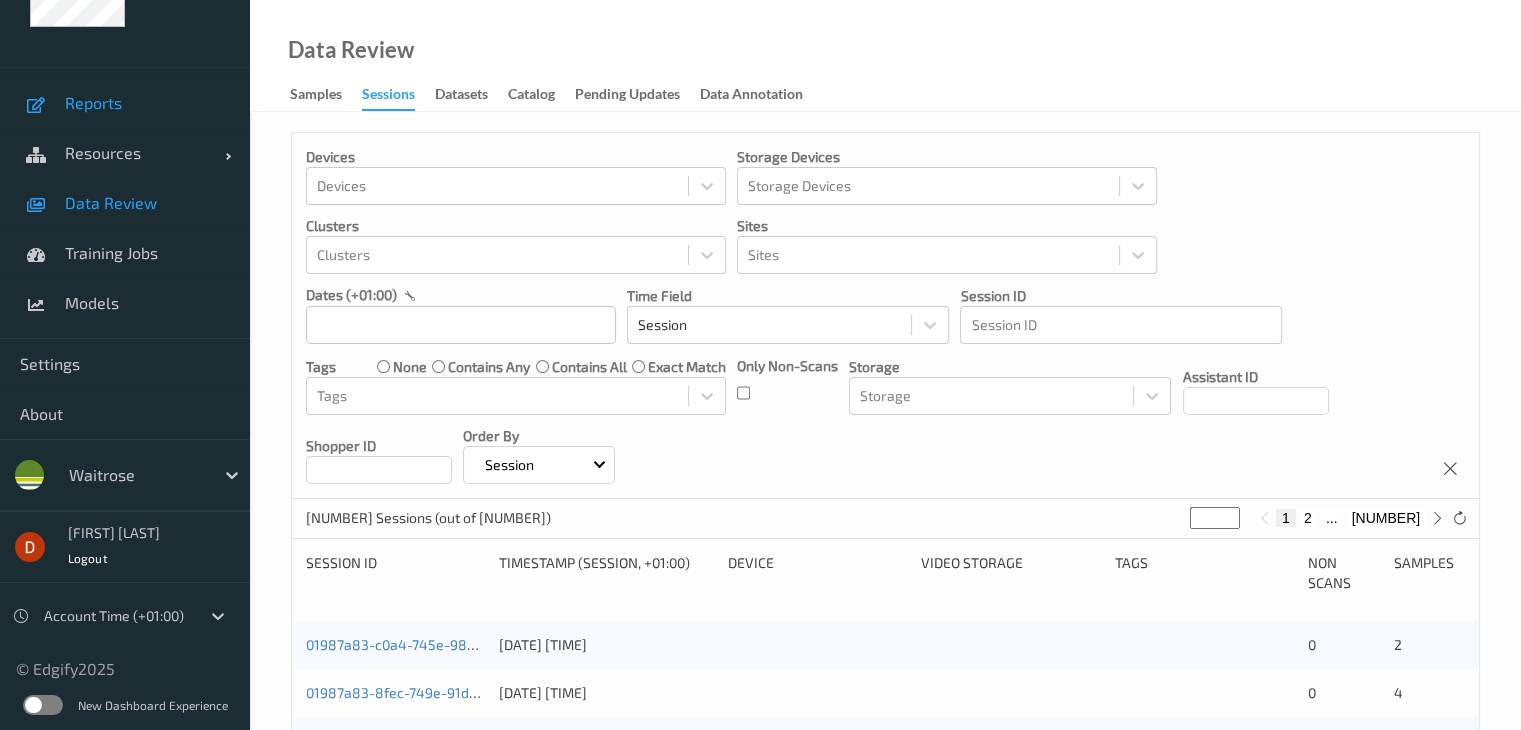 click on "Reports" at bounding box center (147, 103) 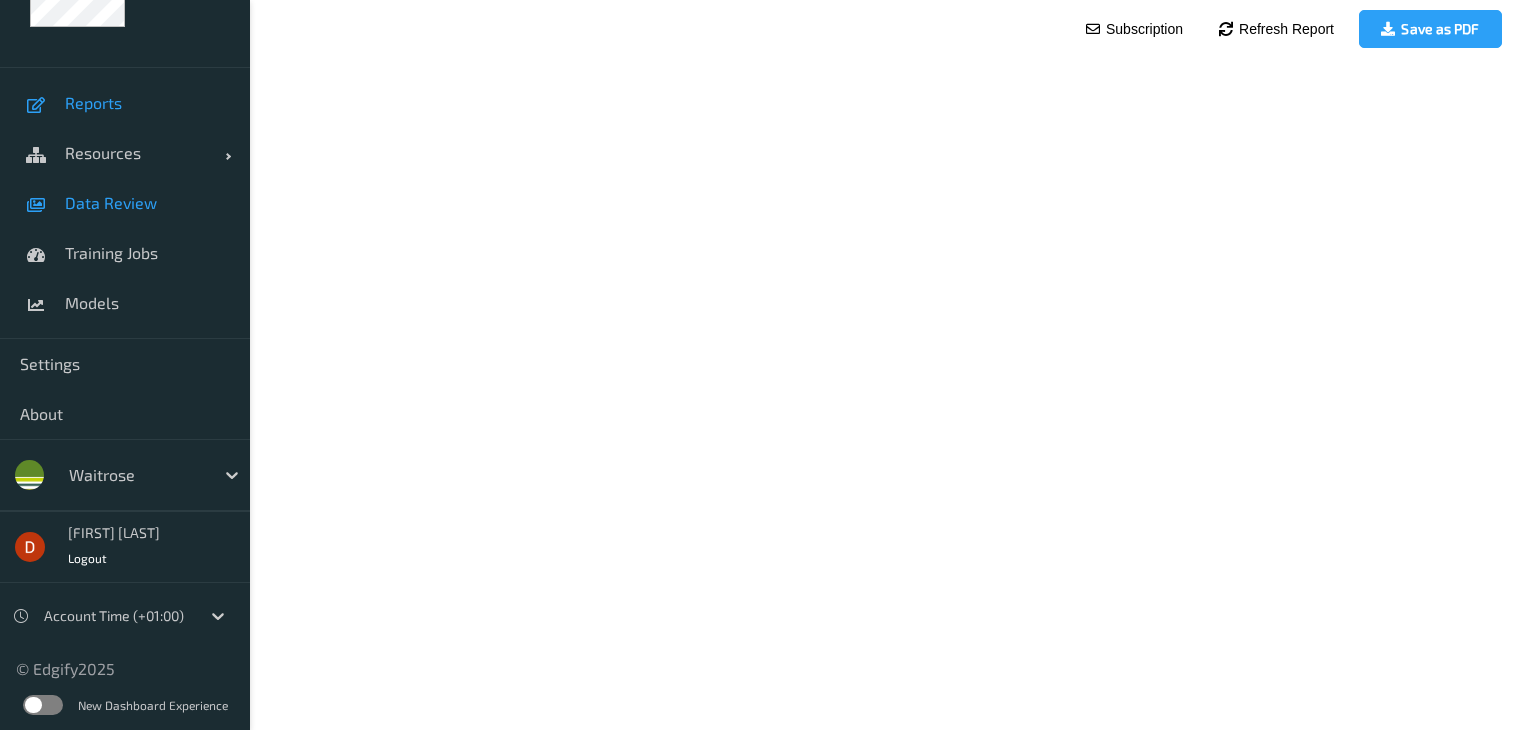 scroll, scrollTop: 0, scrollLeft: 0, axis: both 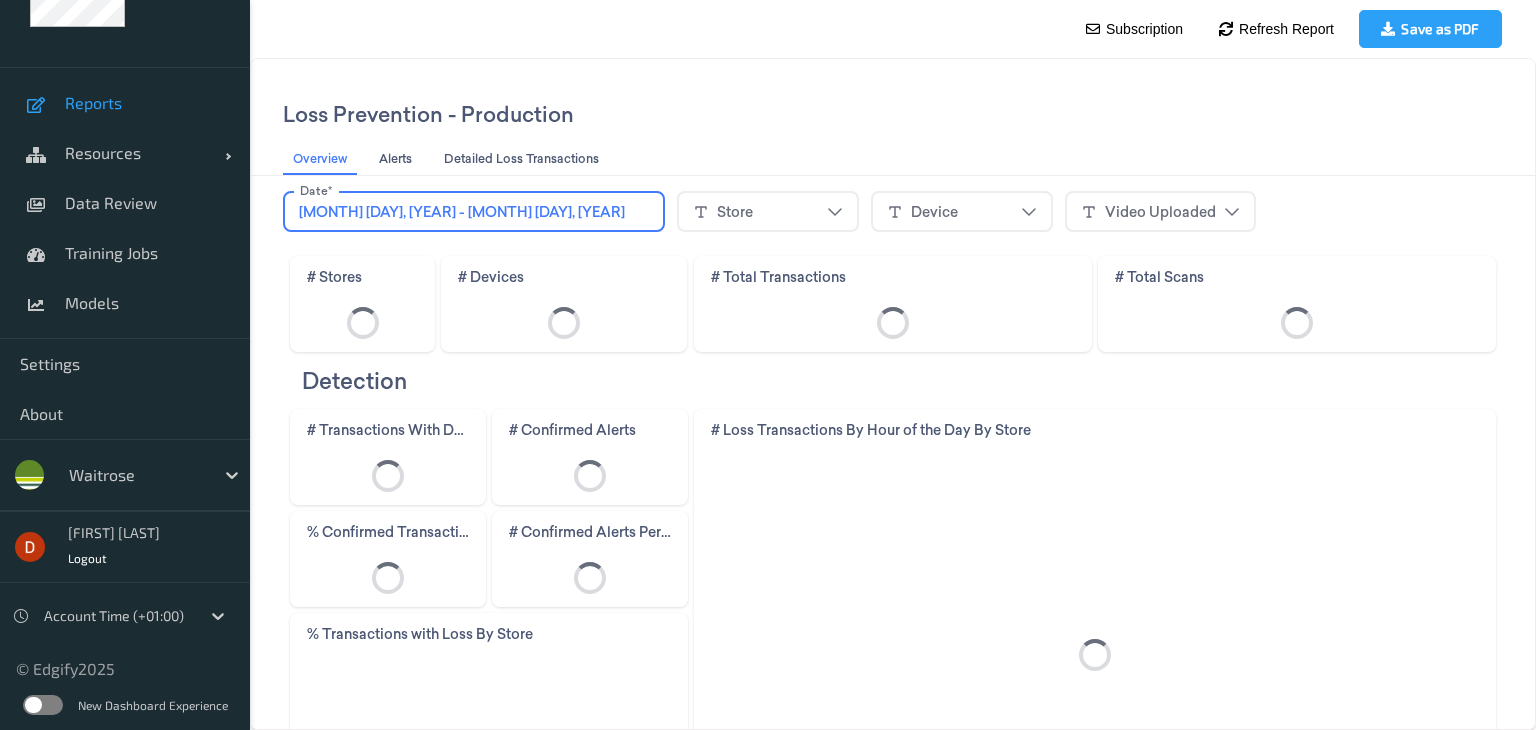 click on "[MONTH] [DAY], [YEAR] - [MONTH] [DAY], [YEAR]" at bounding box center (474, 212) 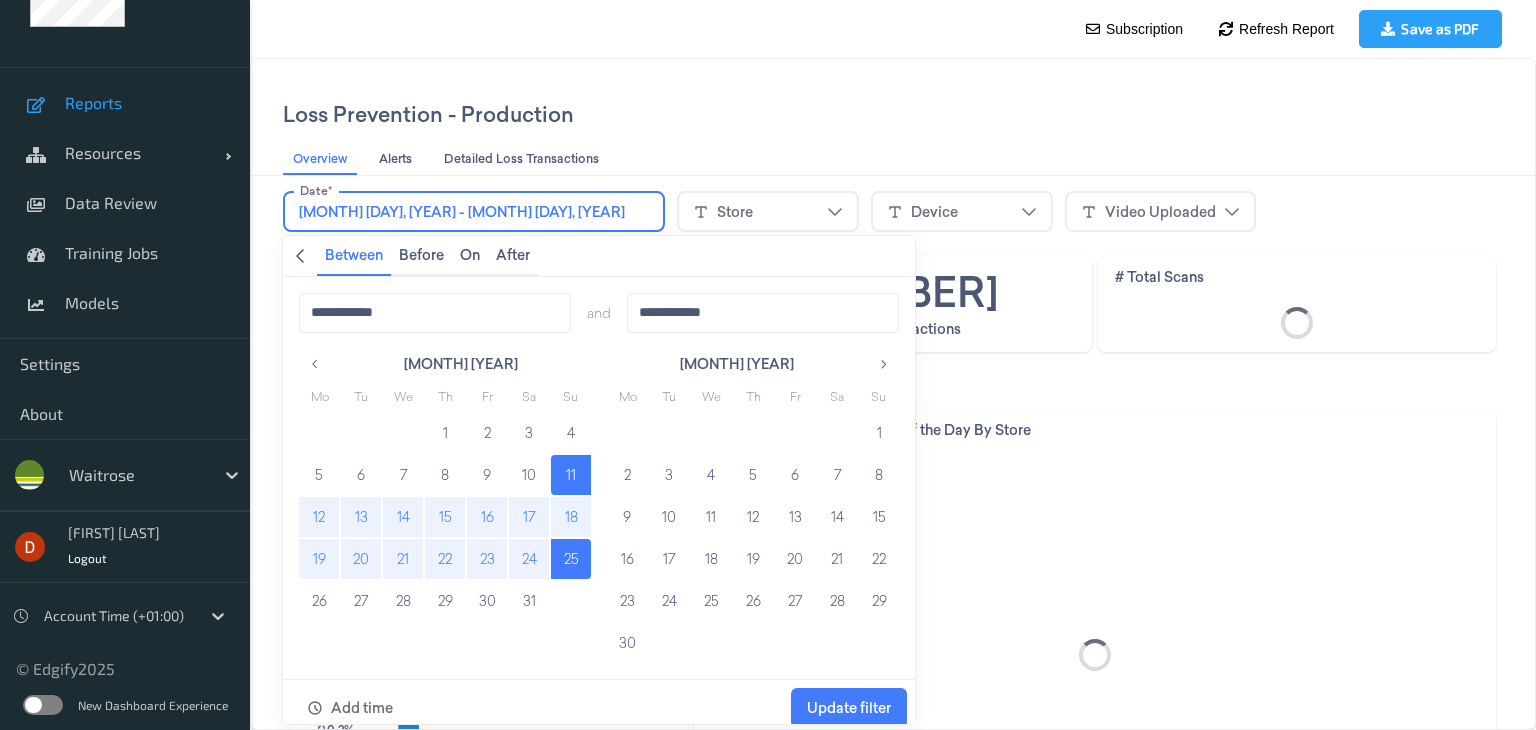 click 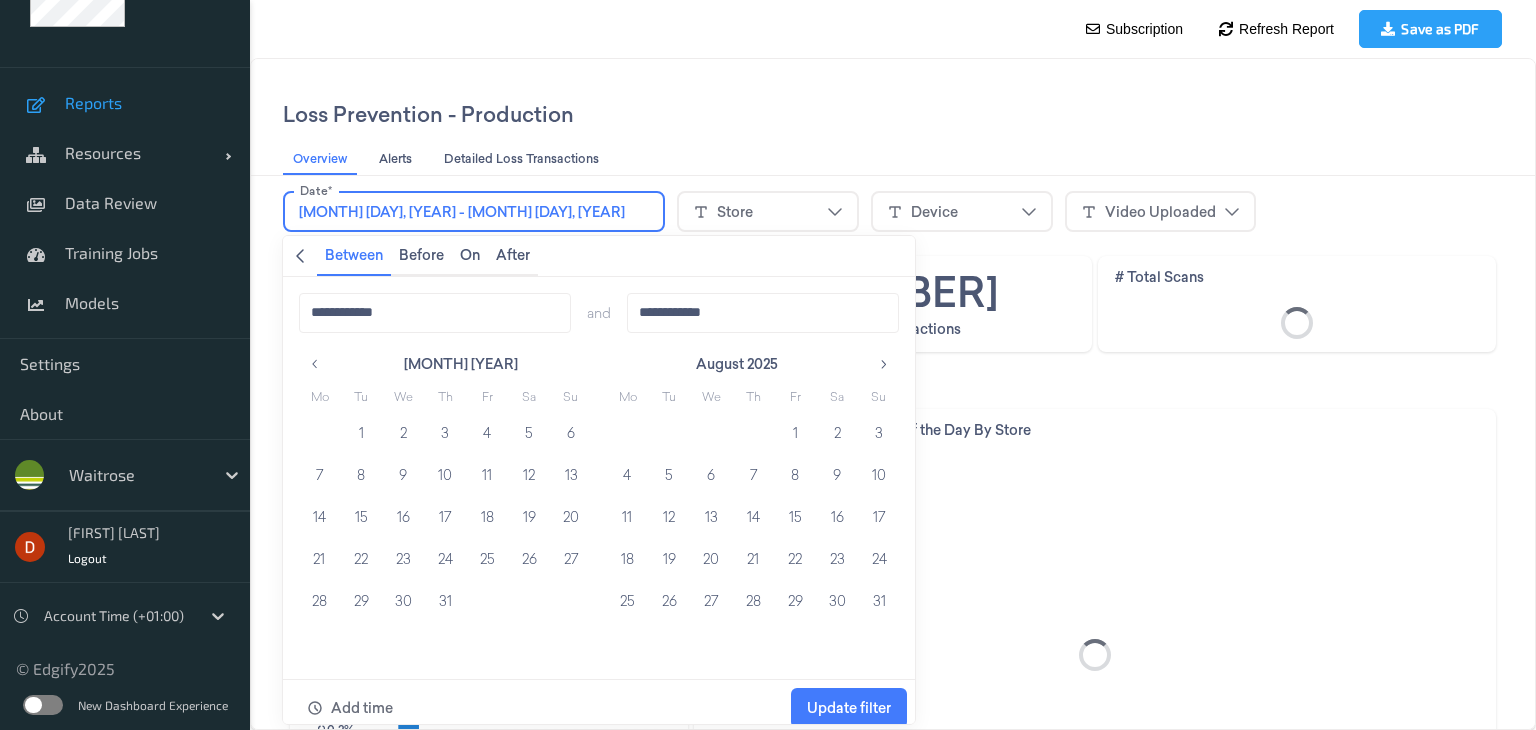 scroll, scrollTop: 10, scrollLeft: 0, axis: vertical 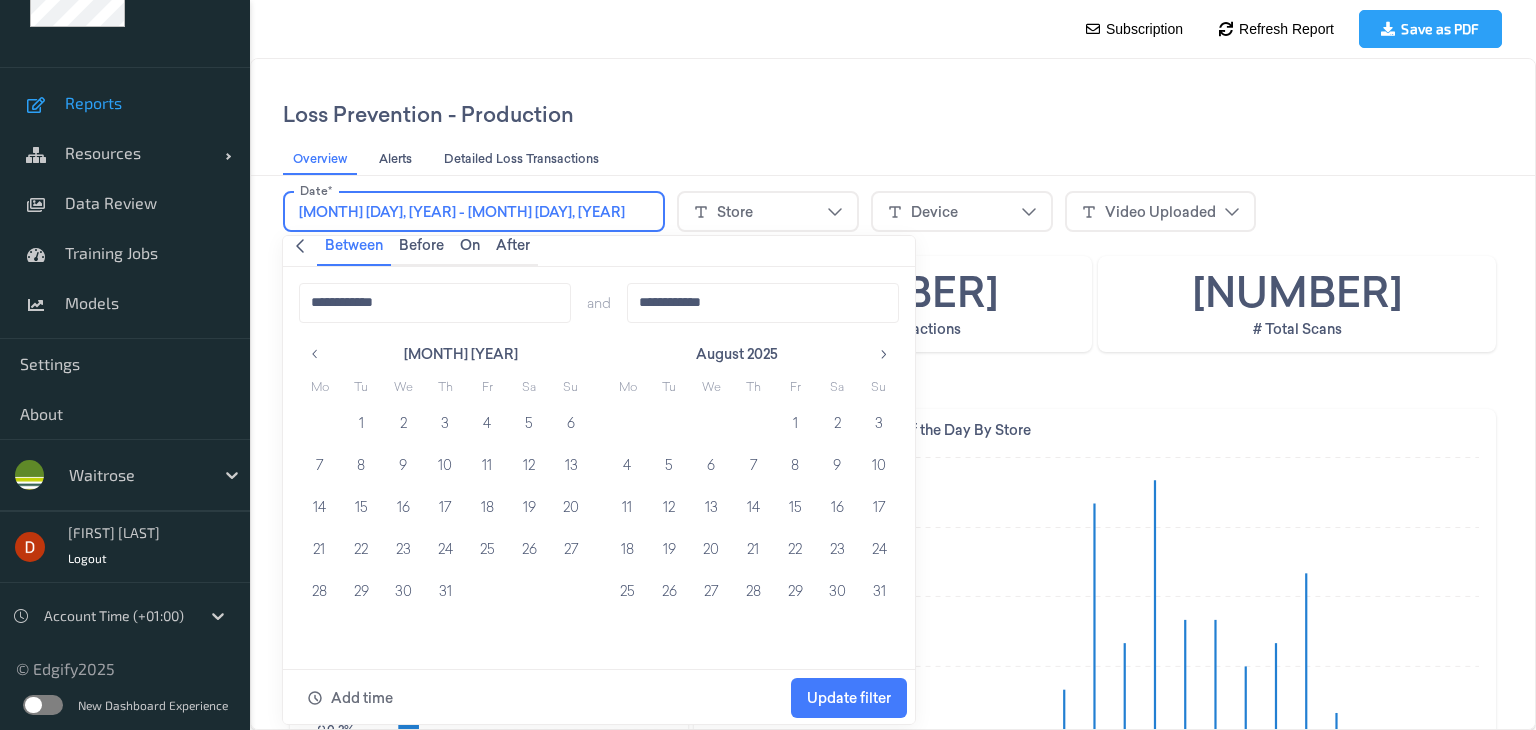 click on "21" at bounding box center [319, 549] 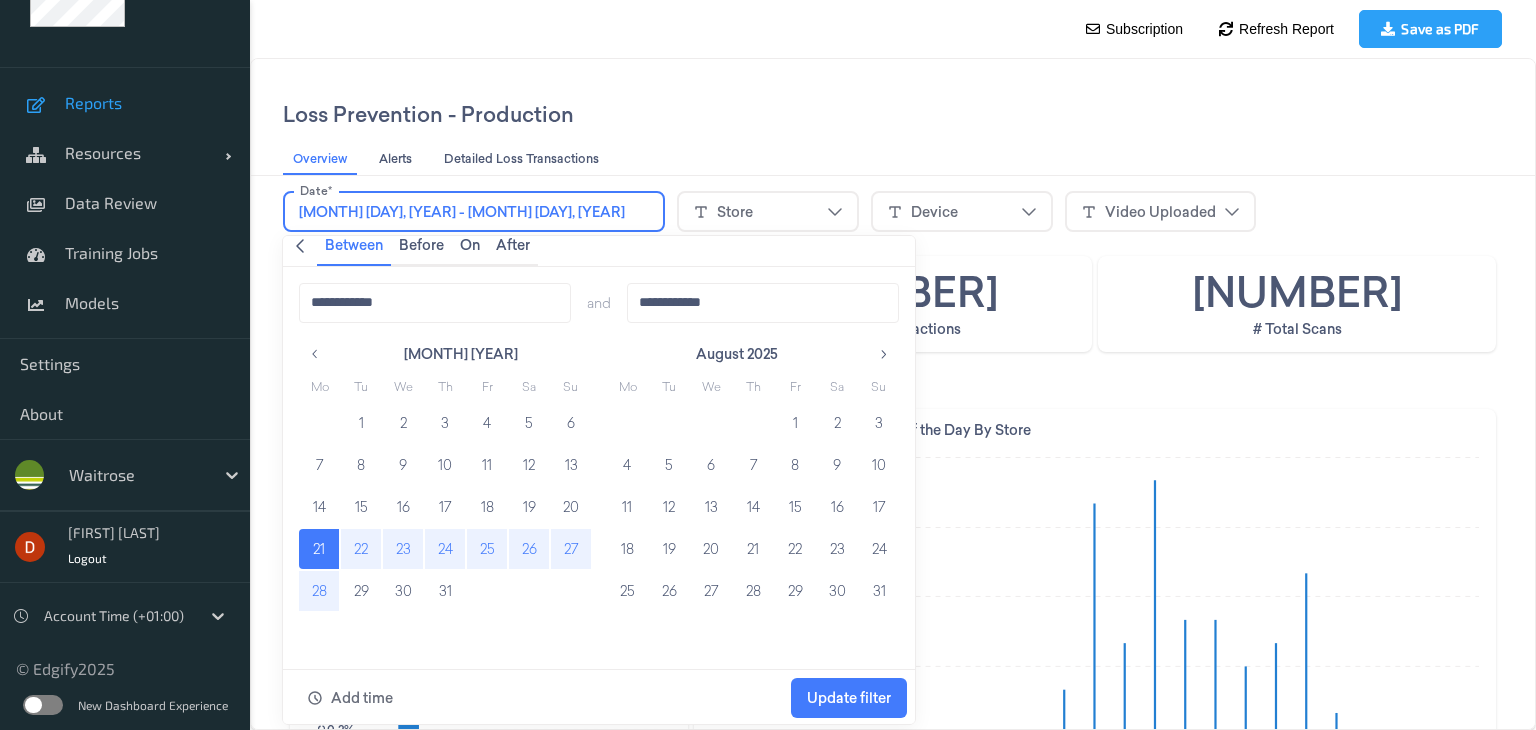 click on "28" at bounding box center [319, 591] 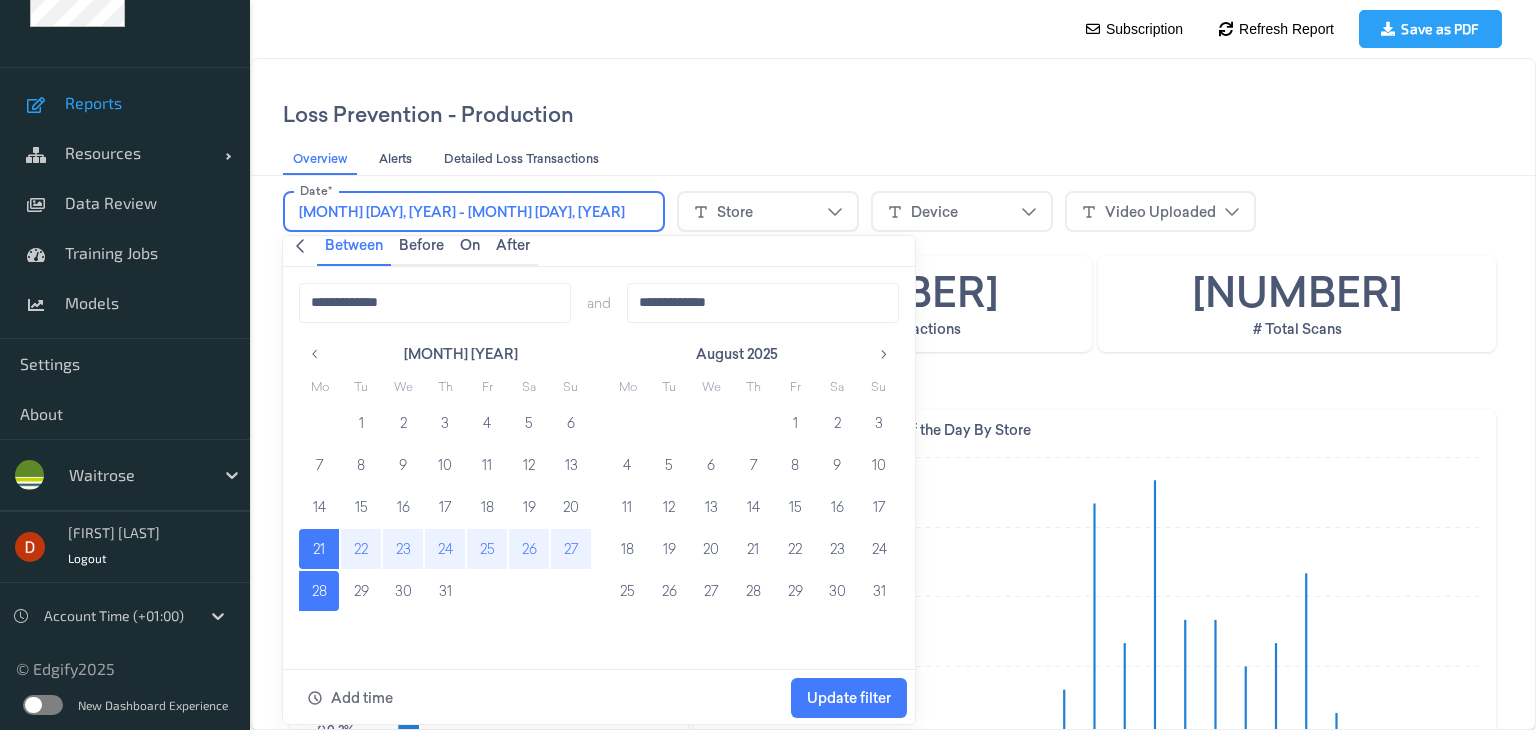click on "Update filter" at bounding box center [849, 698] 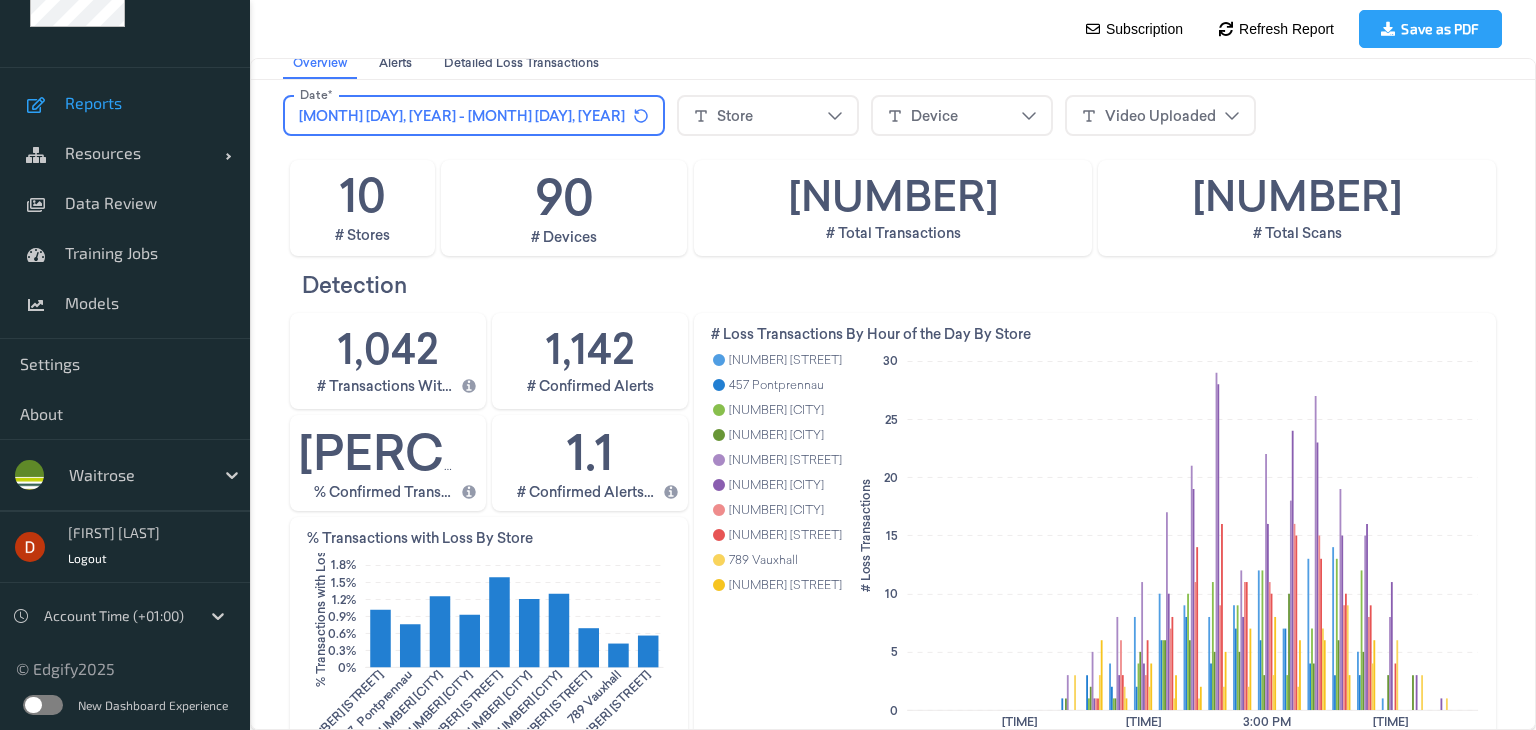 scroll, scrollTop: 100, scrollLeft: 0, axis: vertical 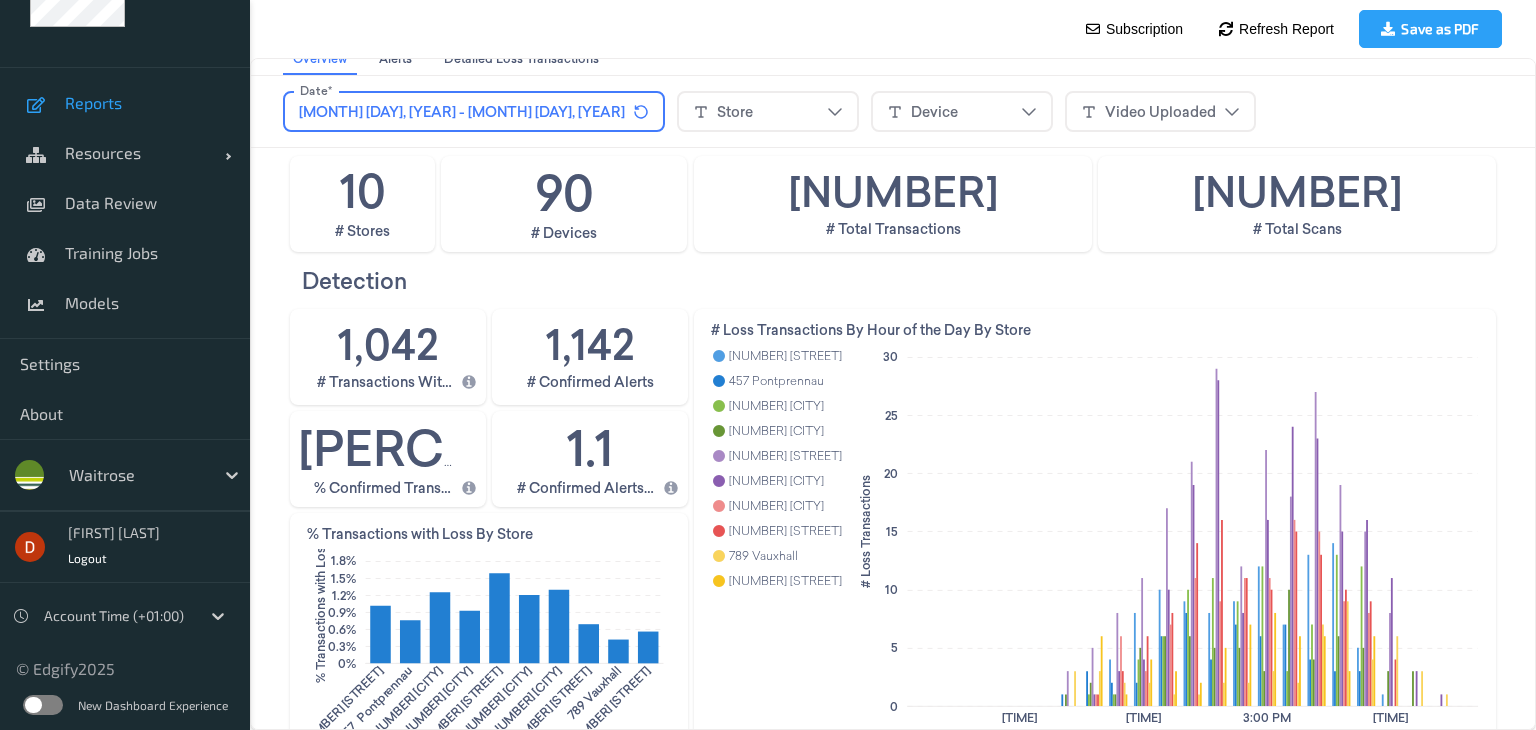 click on "[MONTH] [DAY], [YEAR] - [MONTH] [DAY], [YEAR]" at bounding box center [474, 112] 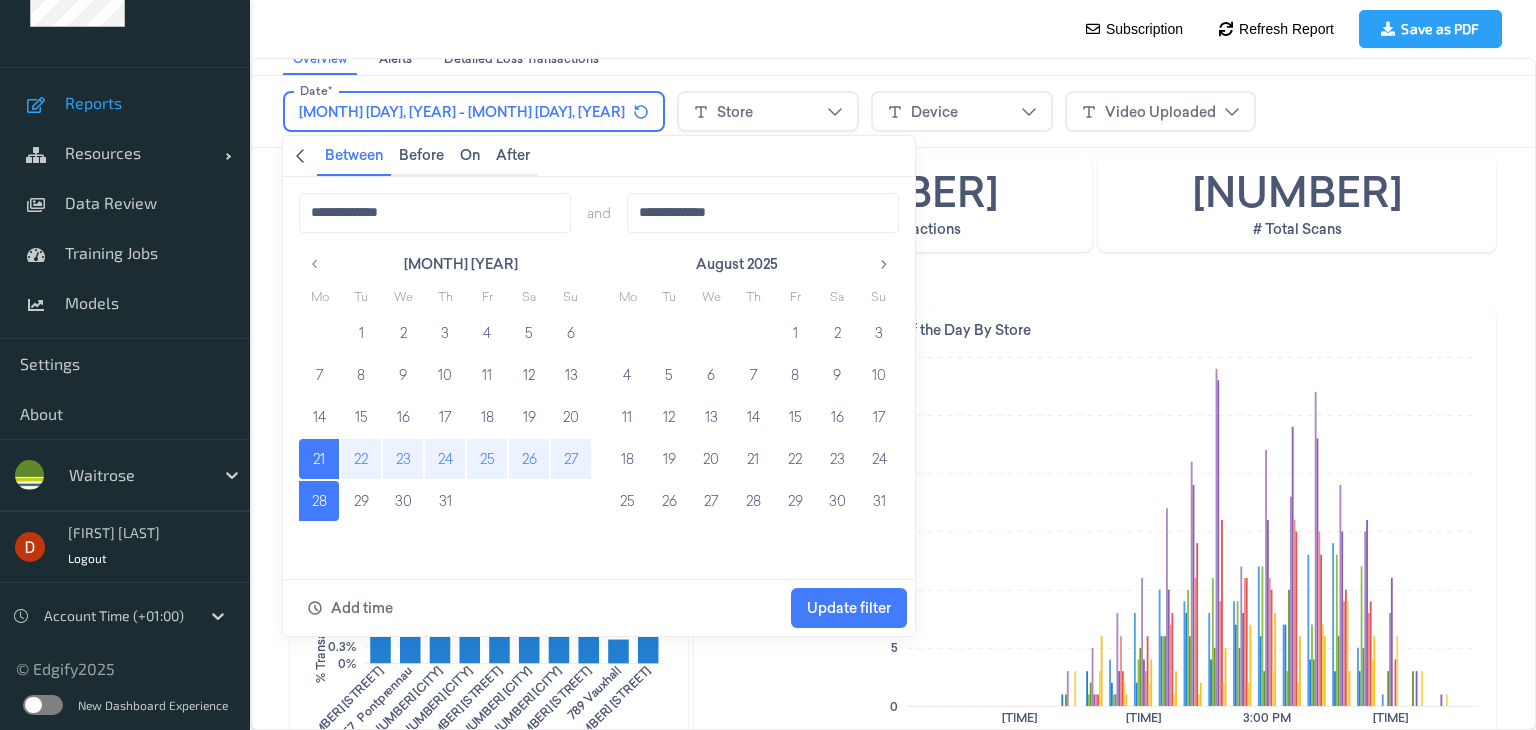 click on "[MONTH] [YEAR] Mo Tu We Th Fr Sa Su 30 1 2 3 4 5 6 7 8 9 10 11 12 13 14 15 16 17 18 19 20 21 22 23 24 25 26 27 28 29 30 31 1 2 3 [MONTH] [YEAR] Mo Tu We Th Fr Sa Su 28 29 30 31 1 2 3 4 5 6 7 8 9 10 11 12 13 14 15 16 17 18 19 20 21 22 23 24 25 26 27 28 29 30 31" at bounding box center [599, 406] 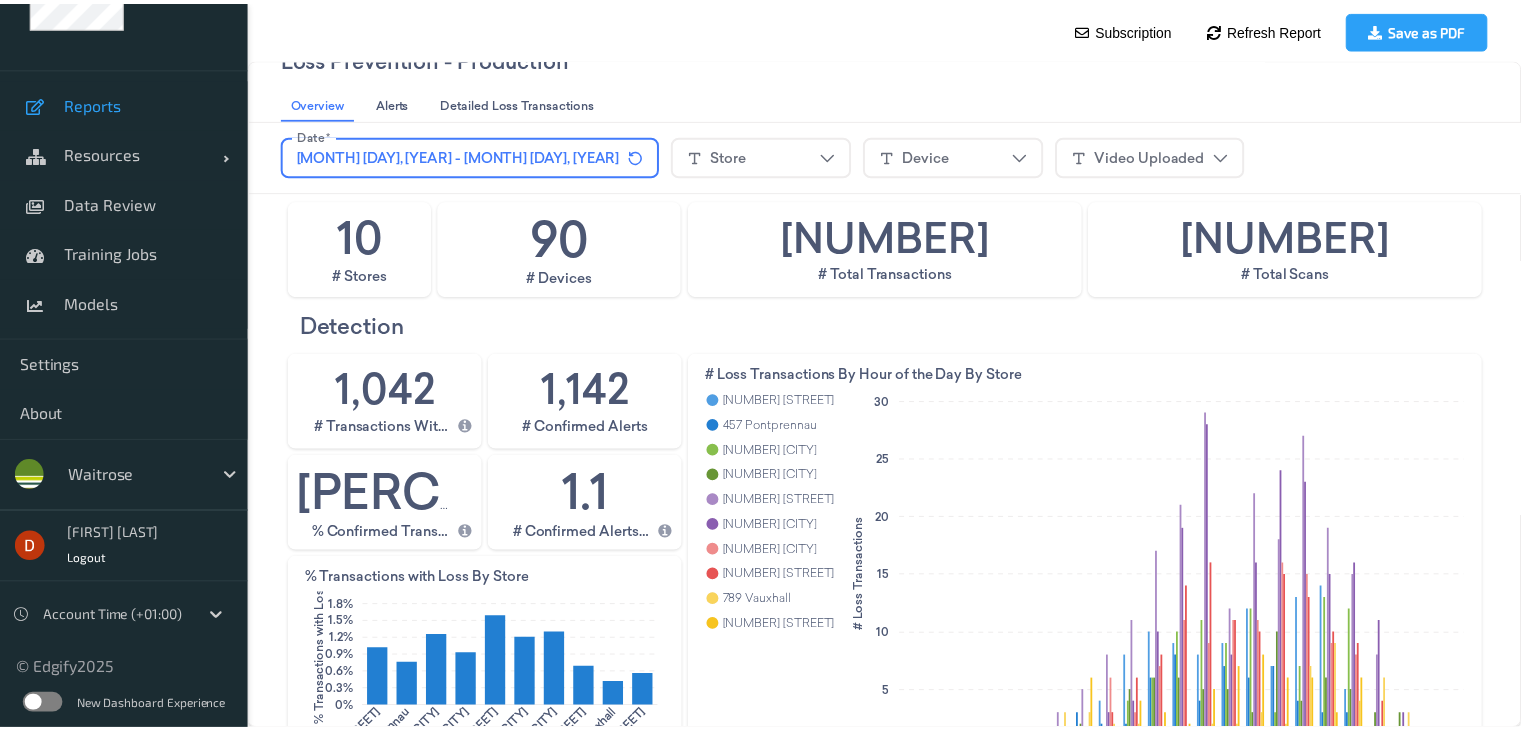 scroll, scrollTop: 0, scrollLeft: 0, axis: both 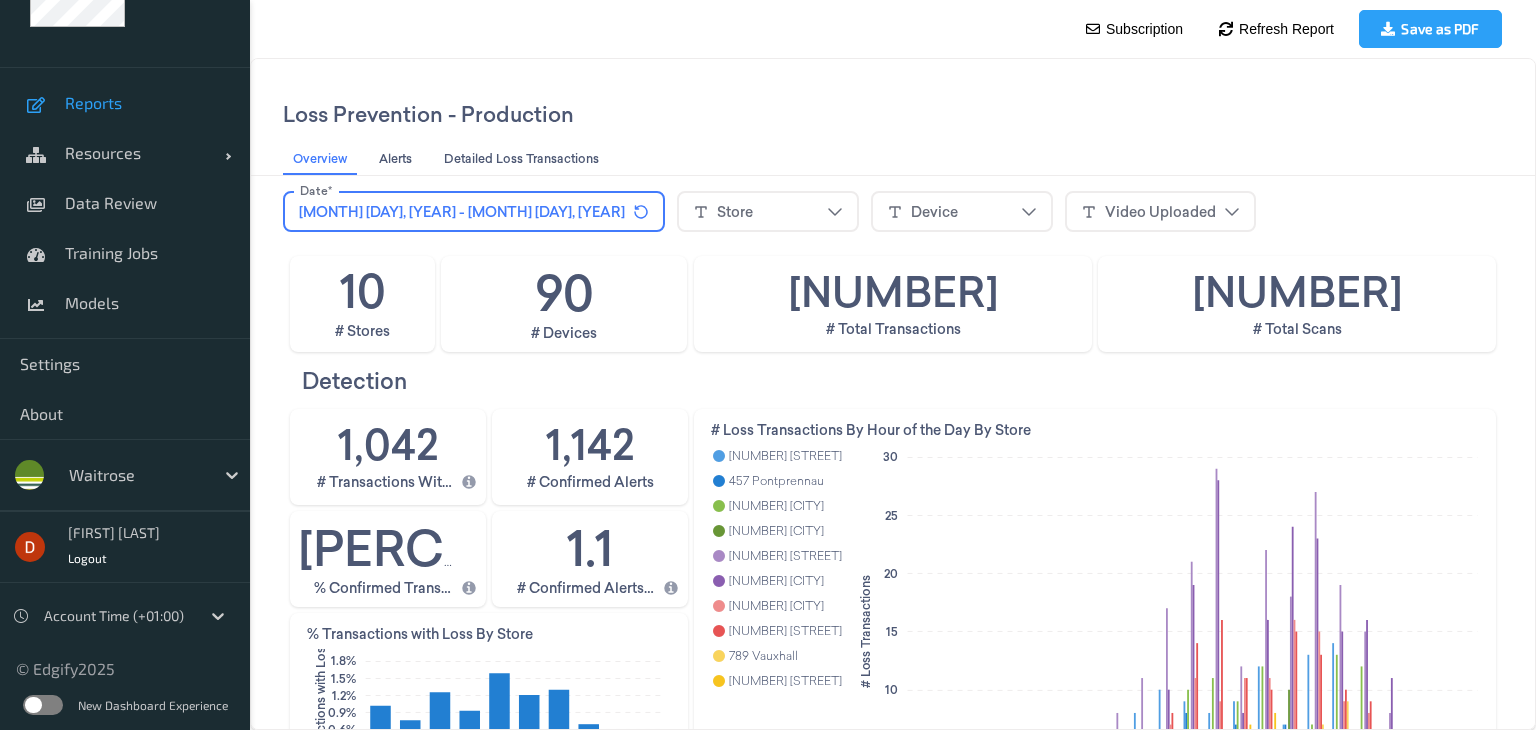 click on "[MONTH] [DAY], [YEAR] - [MONTH] [DAY], [YEAR]" at bounding box center (462, 212) 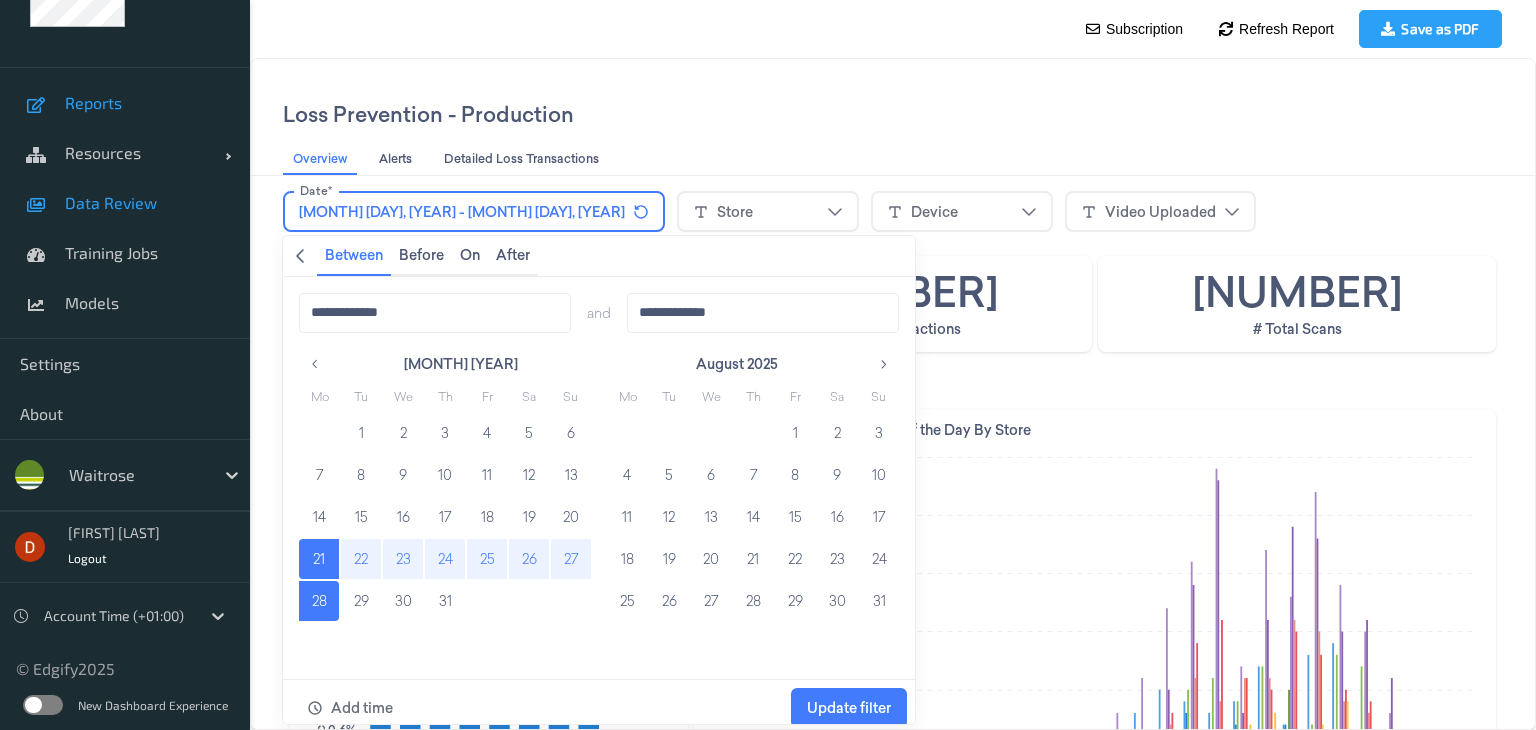 click on "Data Review" at bounding box center [125, 203] 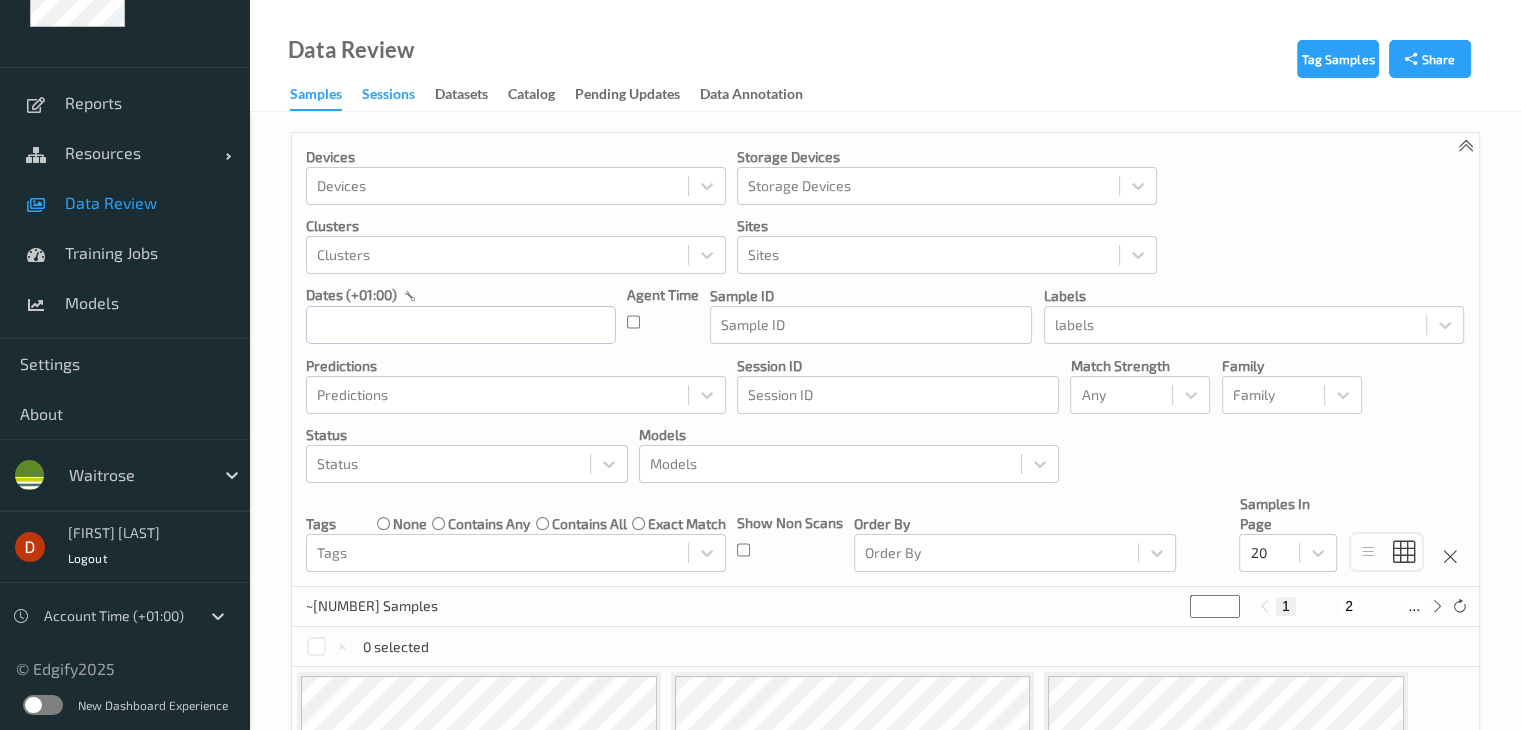 click on "Sessions" at bounding box center [388, 96] 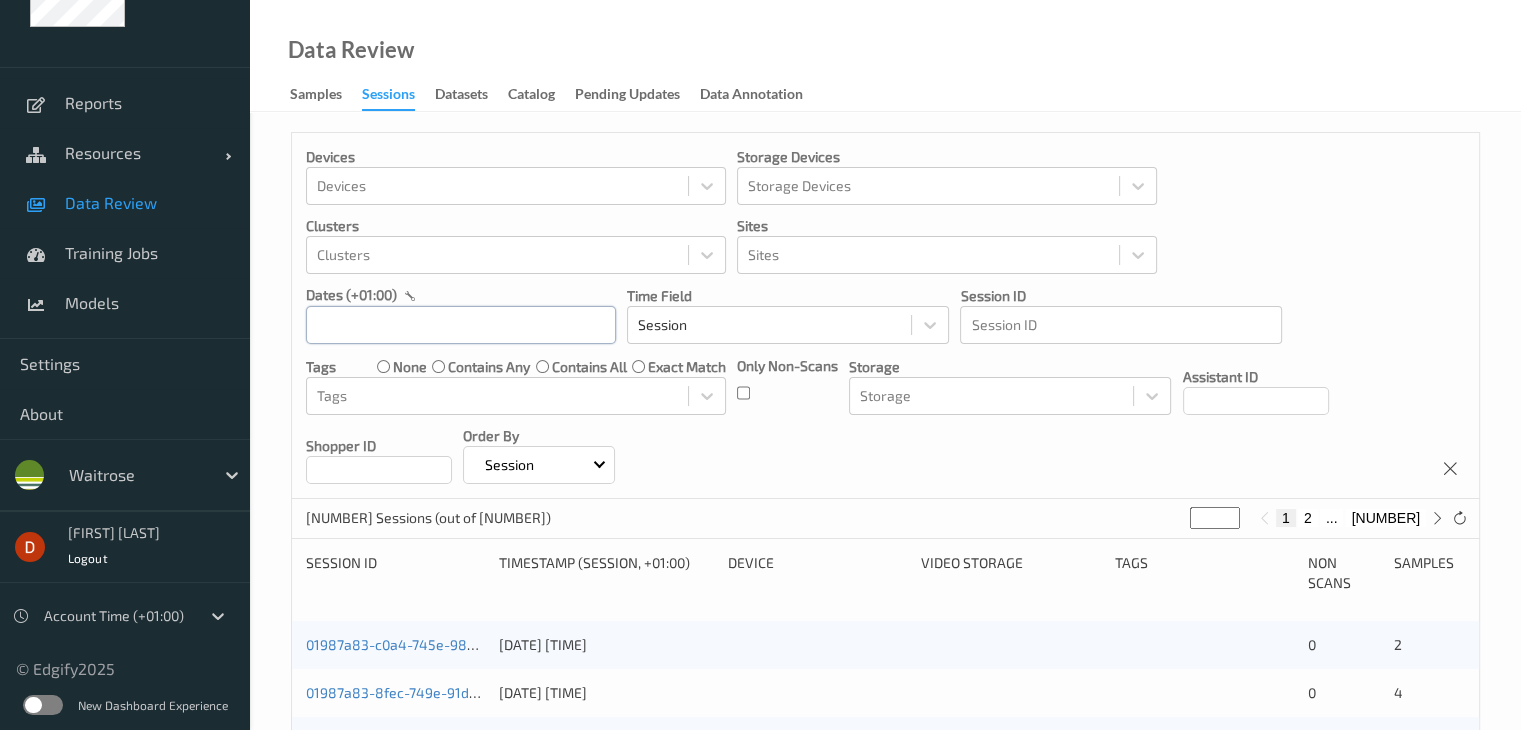 click at bounding box center (461, 325) 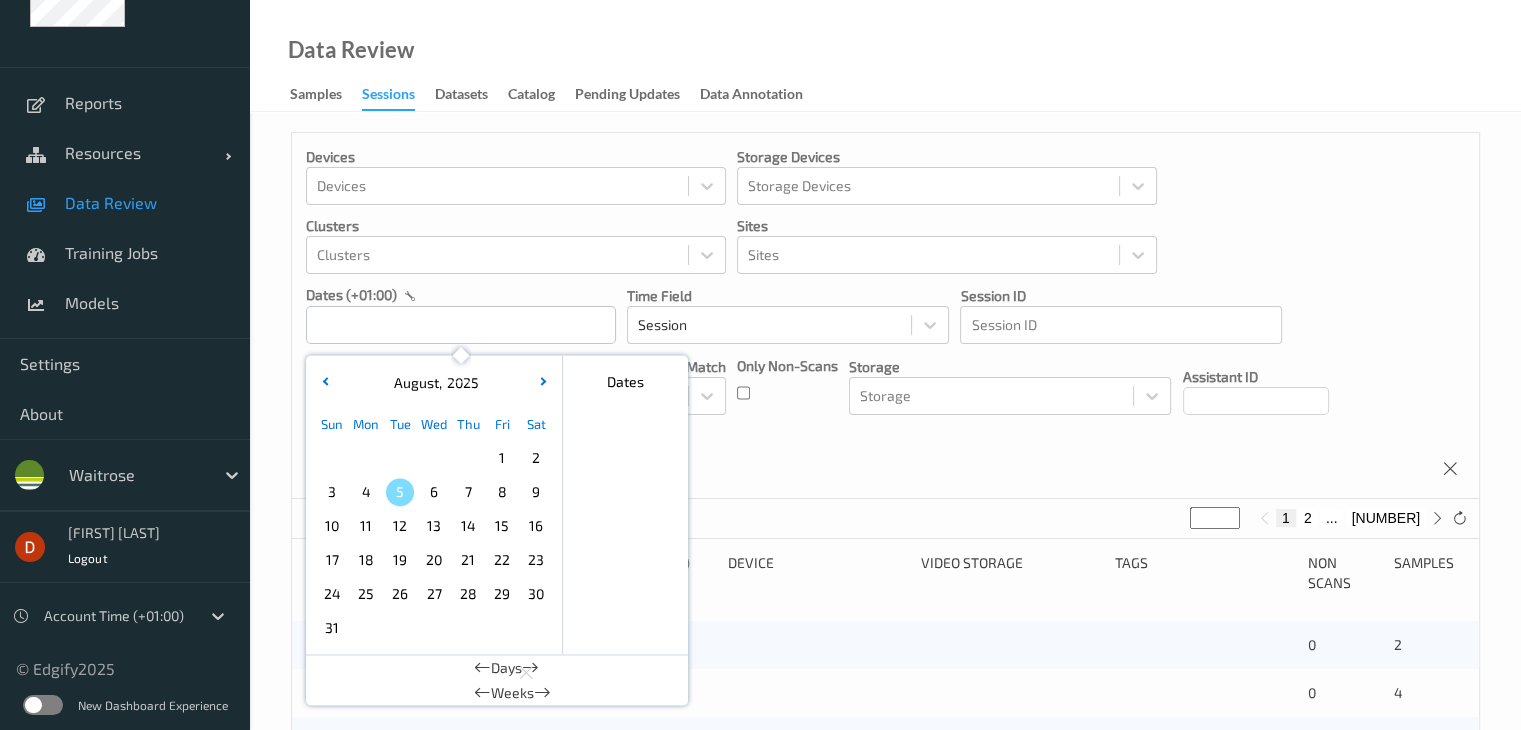 click on "6" at bounding box center [434, 492] 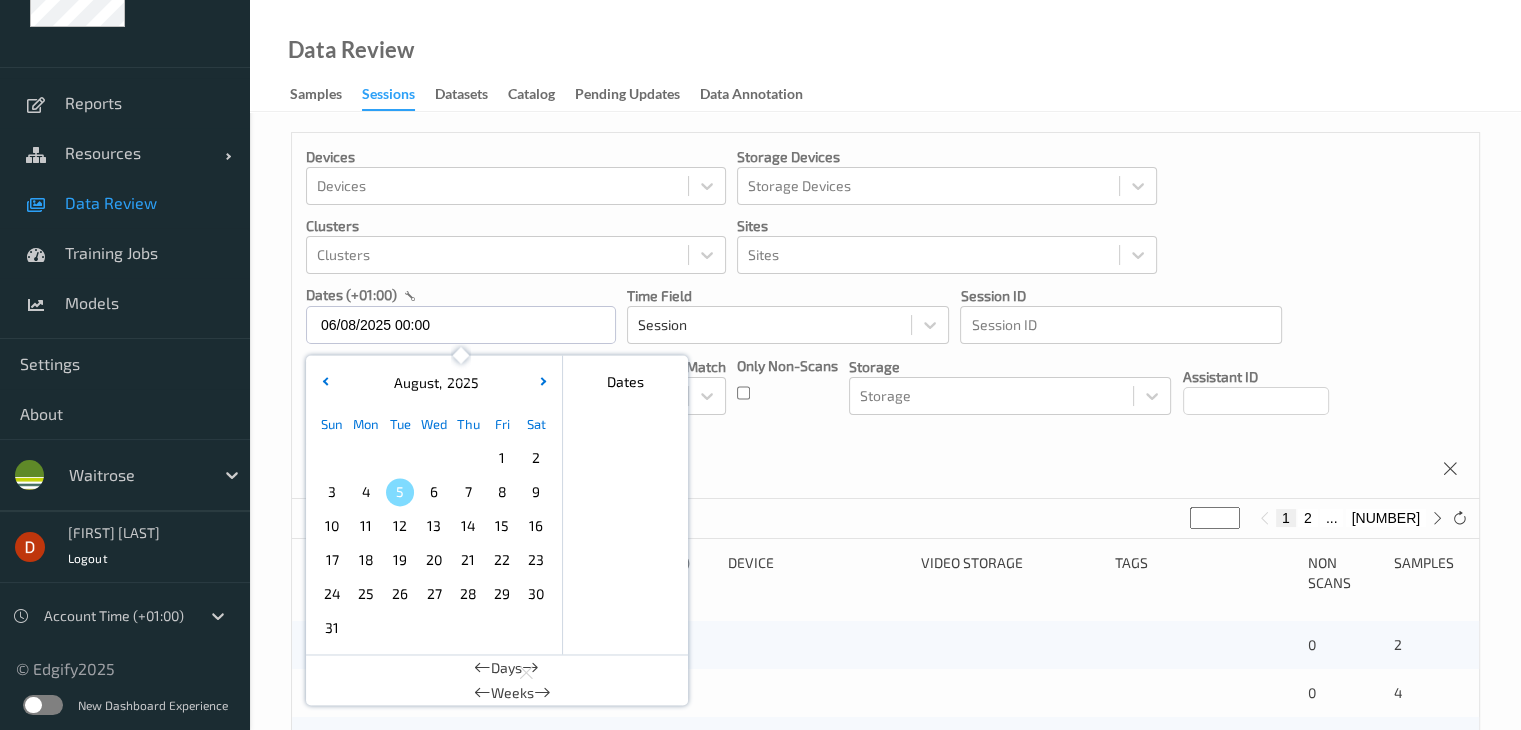 click on "6" at bounding box center (434, 492) 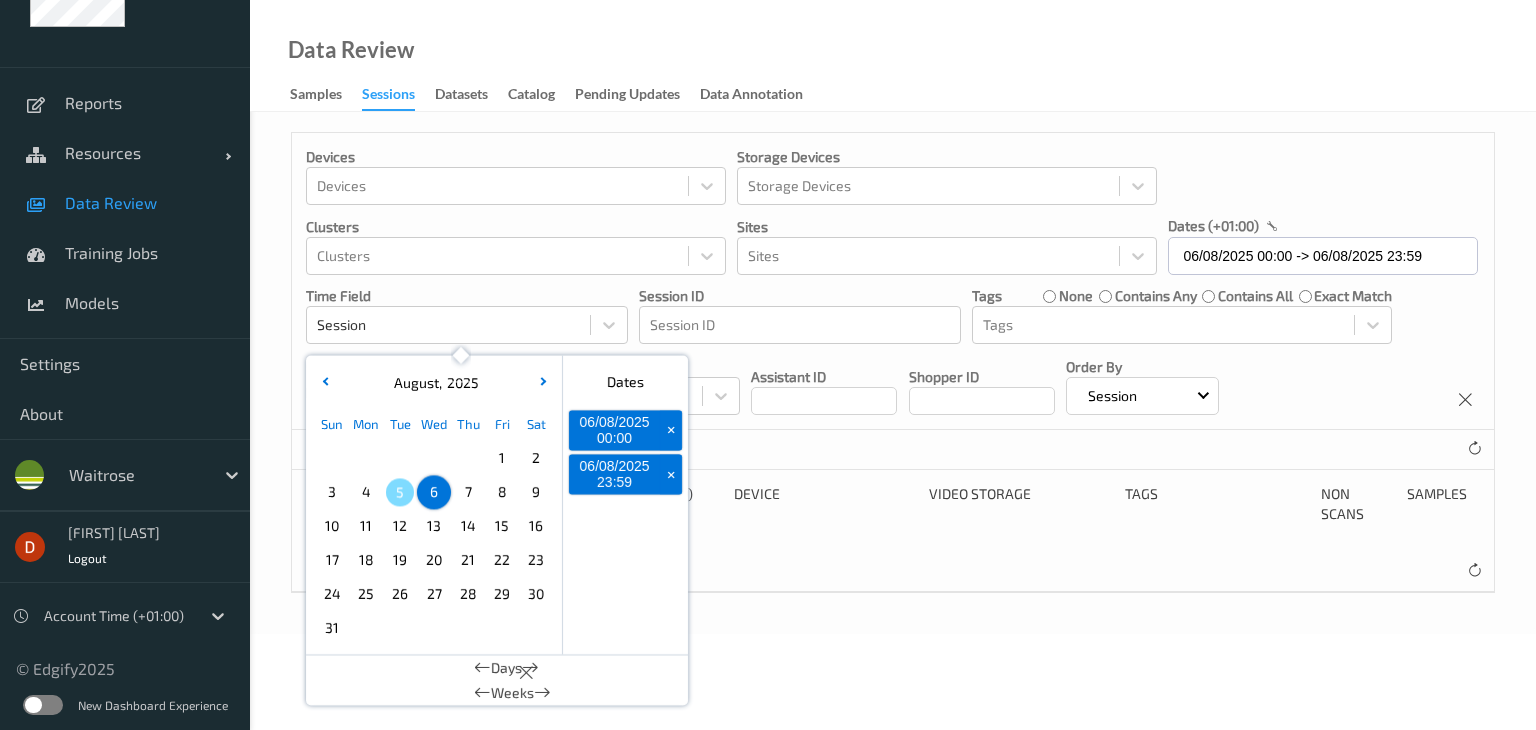 click on "Devices Devices Storage Devices Storage Devices Clusters Clusters Sites Sites dates (+01:00) [DATE] [TIME] - [TIME] [MONTH] , [YEAR] Sun Mon Tue Wed Thu Fri Sat 1 2 3 4 5 6 7 8 9 10 11 12 13 14 15 16 17 18 19 20 21 22 23 24 25 26 27 28 29 30 31 January February March April May June July August September October November December 2021 2022 2023 2024 2025 2026 2027 2028 2029 2030 2031 2032 Dates [DATE] [TIME] + [DATE] [TIME] + Days Weeks Time Field Session Session ID Session ID Tags none contains any contains all exact match Tags Only Non-Scans Storage Storage Assistant ID Shopper ID Order By Session" at bounding box center (893, 281) 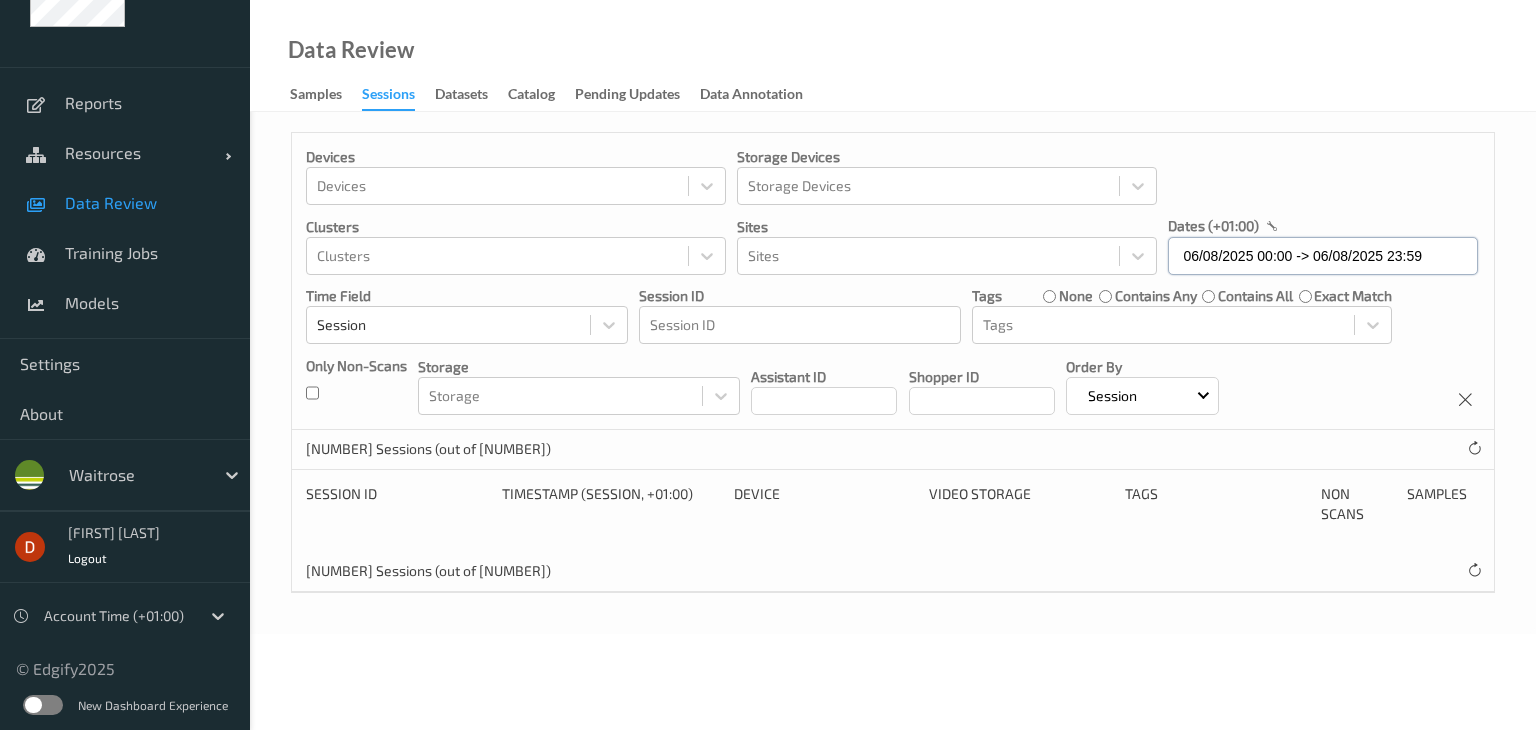 click on "06/08/2025 00:00 -> 06/08/2025 23:59" at bounding box center (1323, 256) 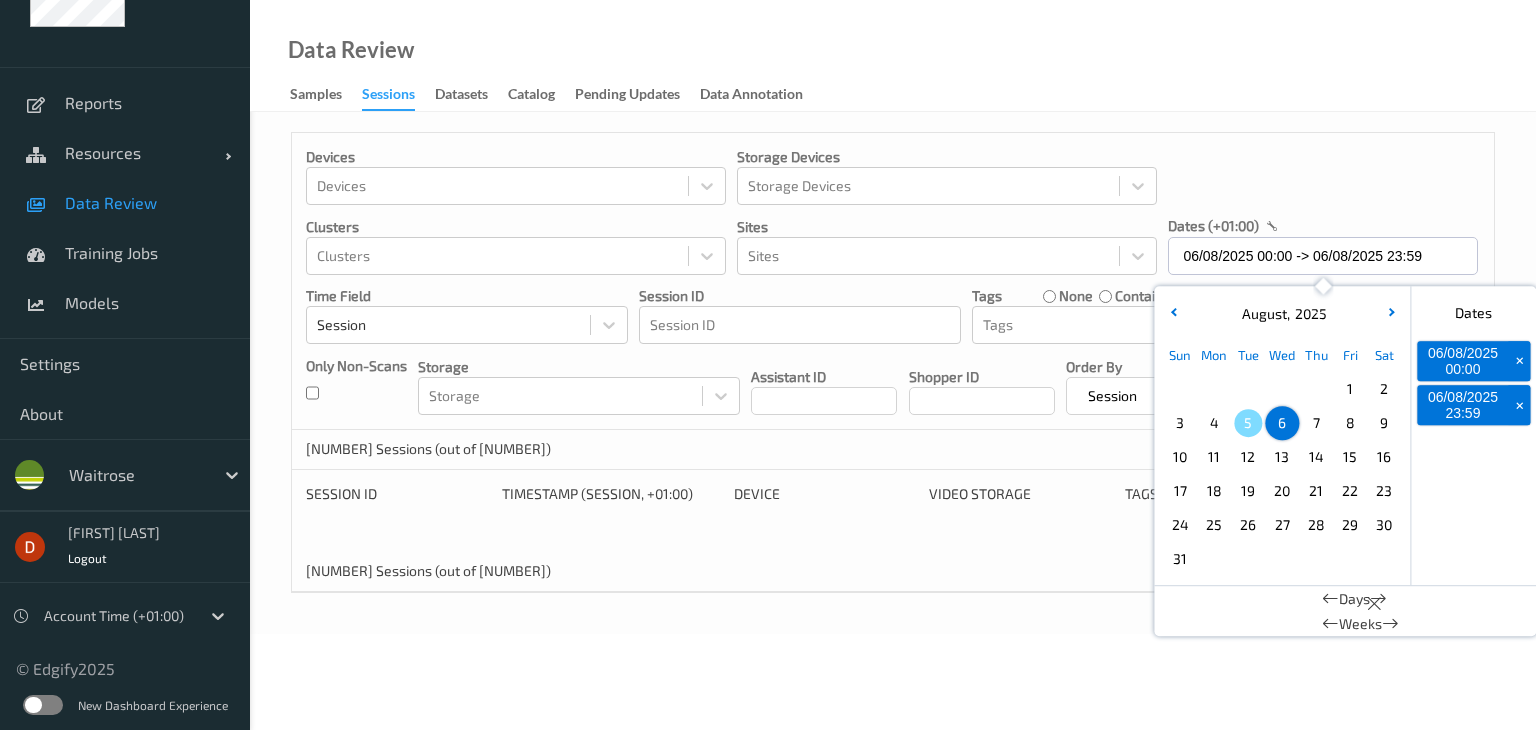 click on "Storage" at bounding box center (579, 367) 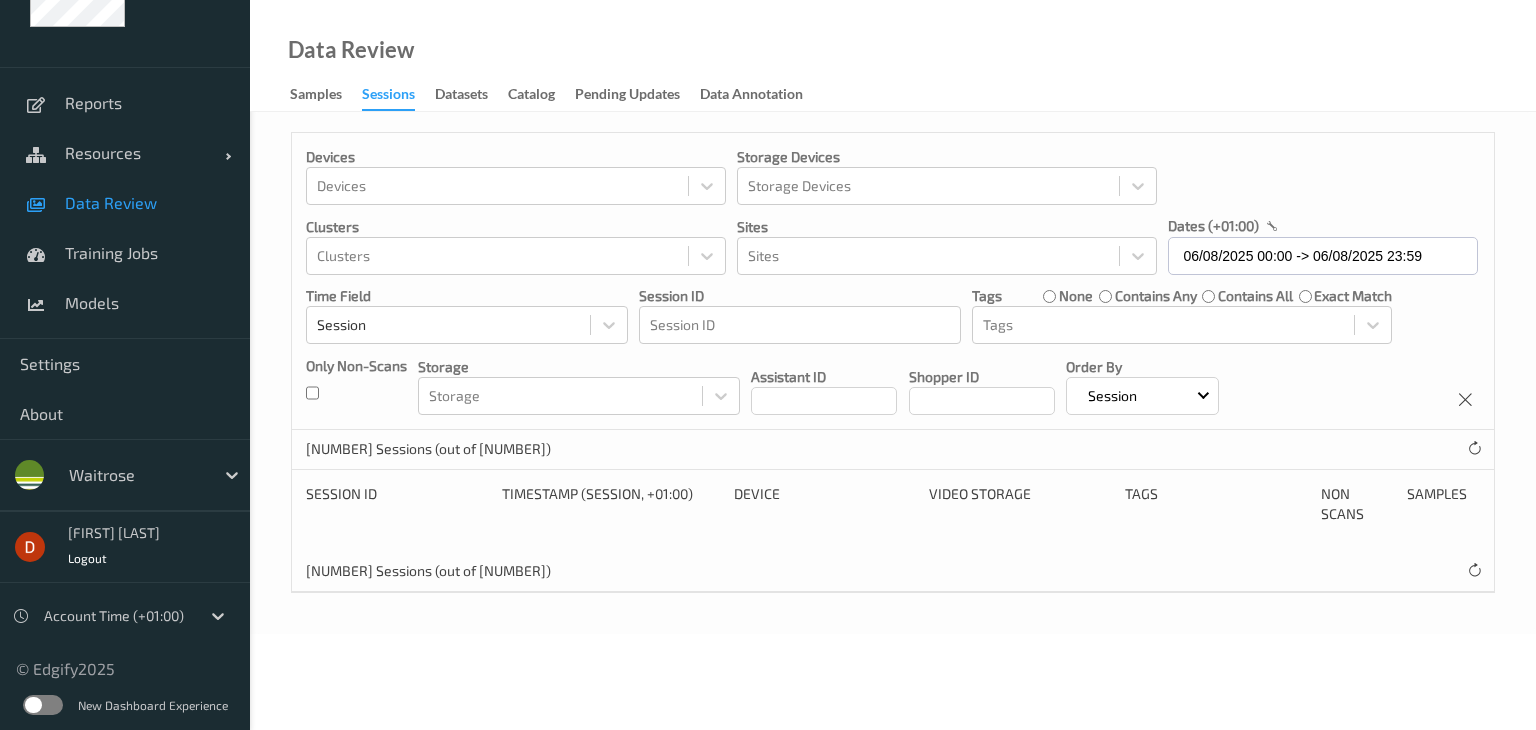click at bounding box center [117, 616] 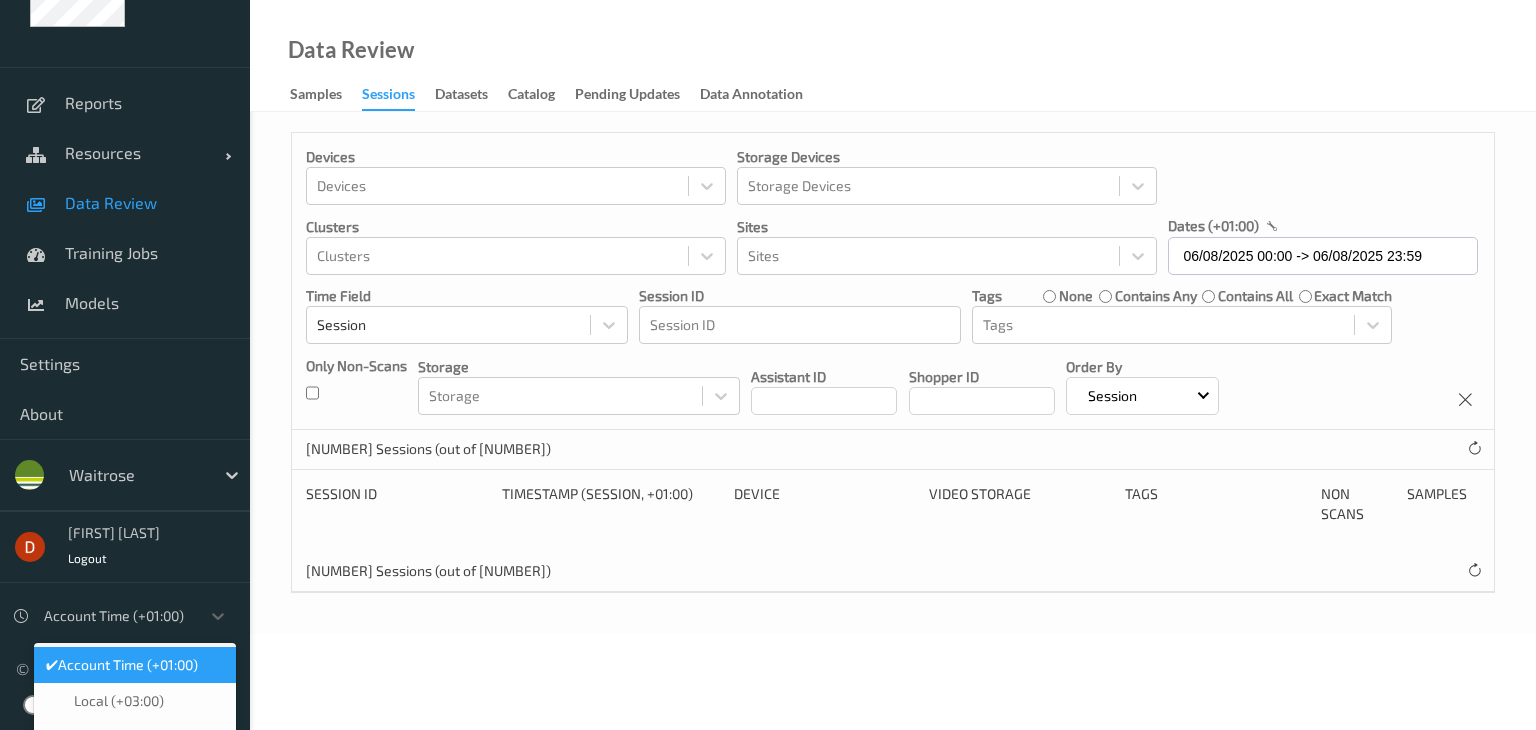 click on "Reports Resources Devices Clusters Sites Data Review Training Jobs Models   Settings   About waitrose David Vaanunu Logout option Account Time (+01:00) selected, [NUMBER] of [NUMBER]. [NUMBER] results available. Use Up and Down to choose options, press Enter to select the currently focused option, press Escape to exit the menu, press Tab to select the option and exit the menu. Account Time (+01:00) ✔  Account Time (+01:00)    Local (+03:00)    UTC (+00:00) © Edgify  [YEAR] New Dashboard Experience Data Review Samples Sessions Datasets Catalog Pending Updates Data Annotation Devices Devices Storage Devices Storage Devices Clusters Clusters Sites Sites dates (+01:00) [DATE] [TIME] - [TIME] Time Field Session Session ID Session ID Tags none contains any contains all exact match Tags Only Non-Scans Storage Storage Assistant ID Shopper ID Order By Session [NUMBER] Sessions (out of [NUMBER]) Session ID Timestamp (Session, +01:00) Device Video Storage Tags Non Scans Samples [NUMBER] Sessions (out of [NUMBER]) A" at bounding box center [768, 365] 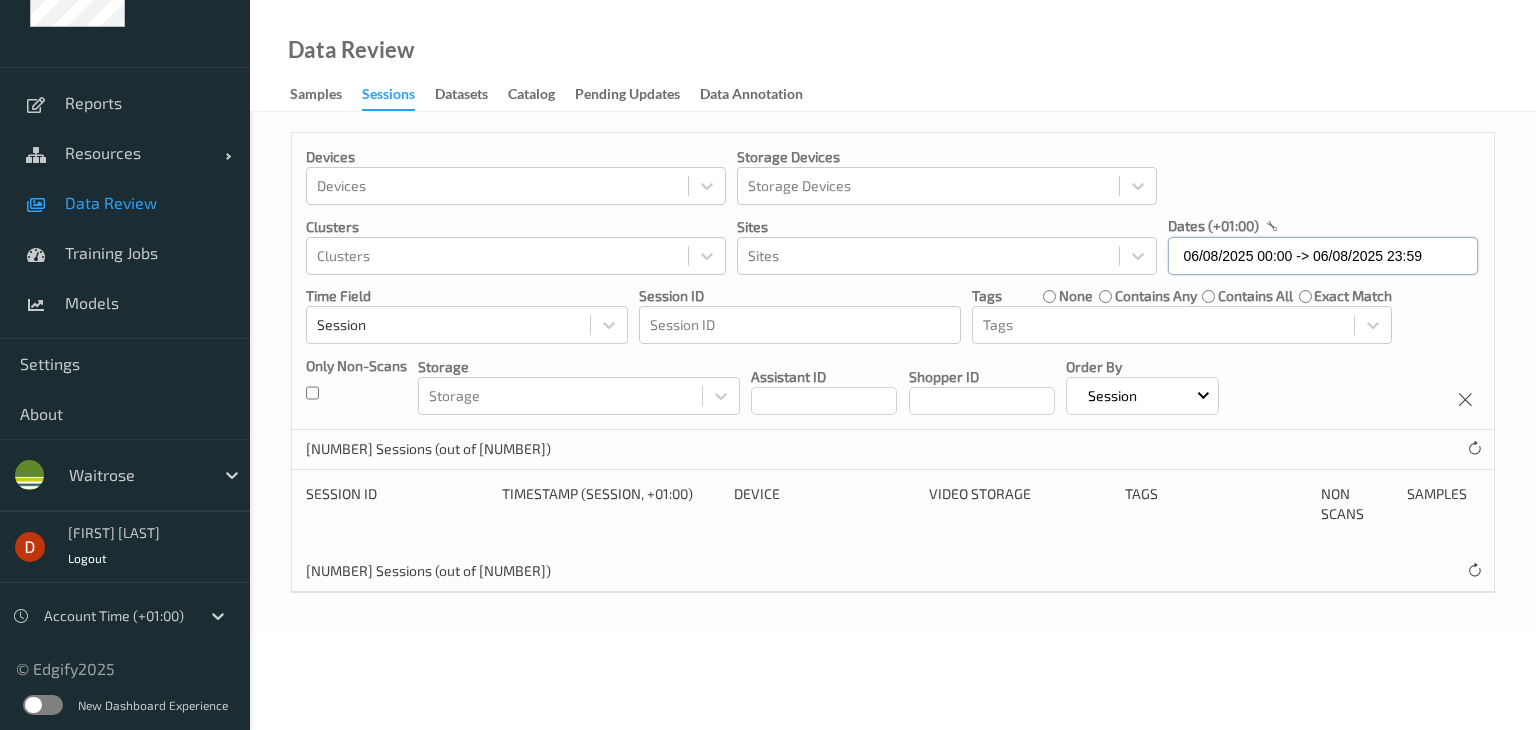 click on "06/08/2025 00:00 -> 06/08/2025 23:59" at bounding box center [1323, 256] 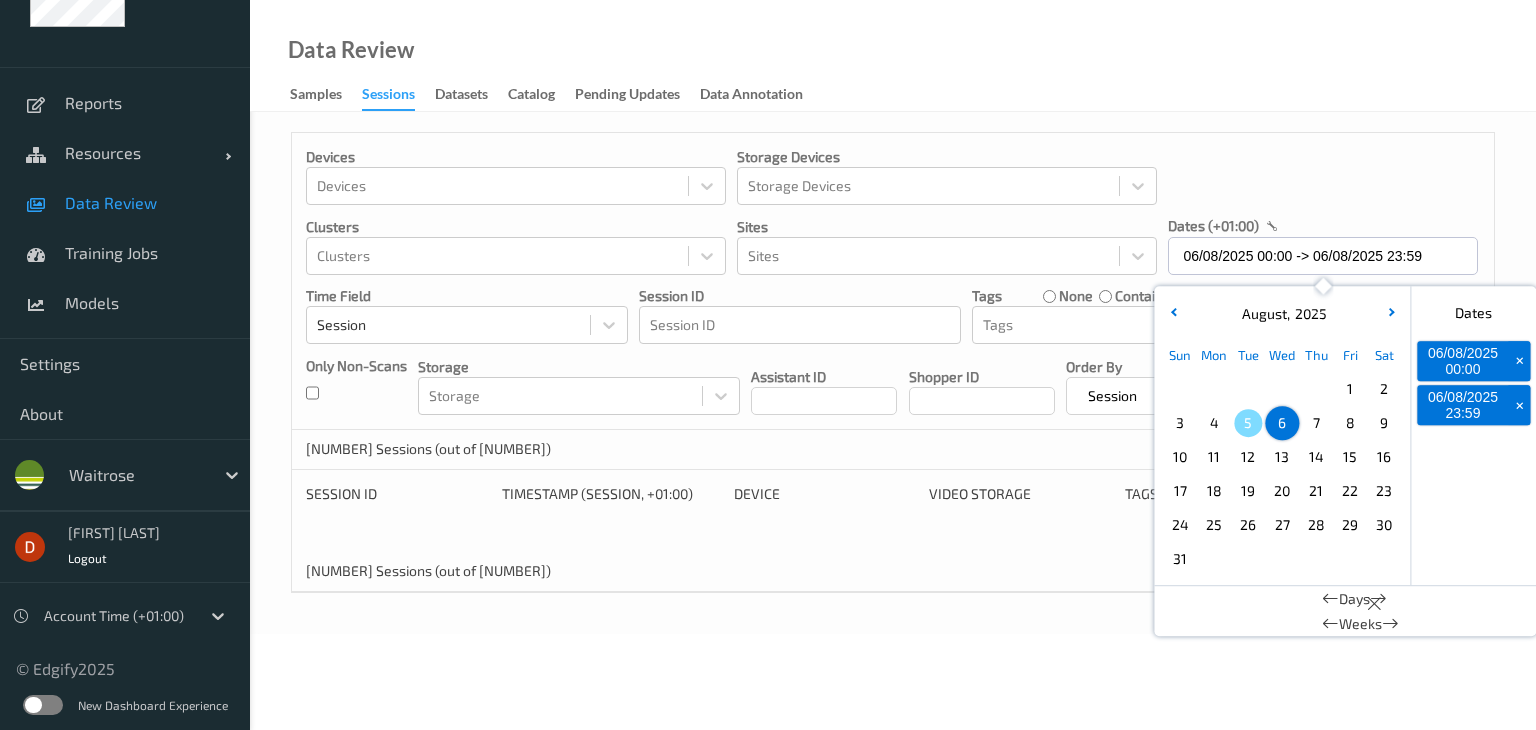 click on "5" at bounding box center (1248, 423) 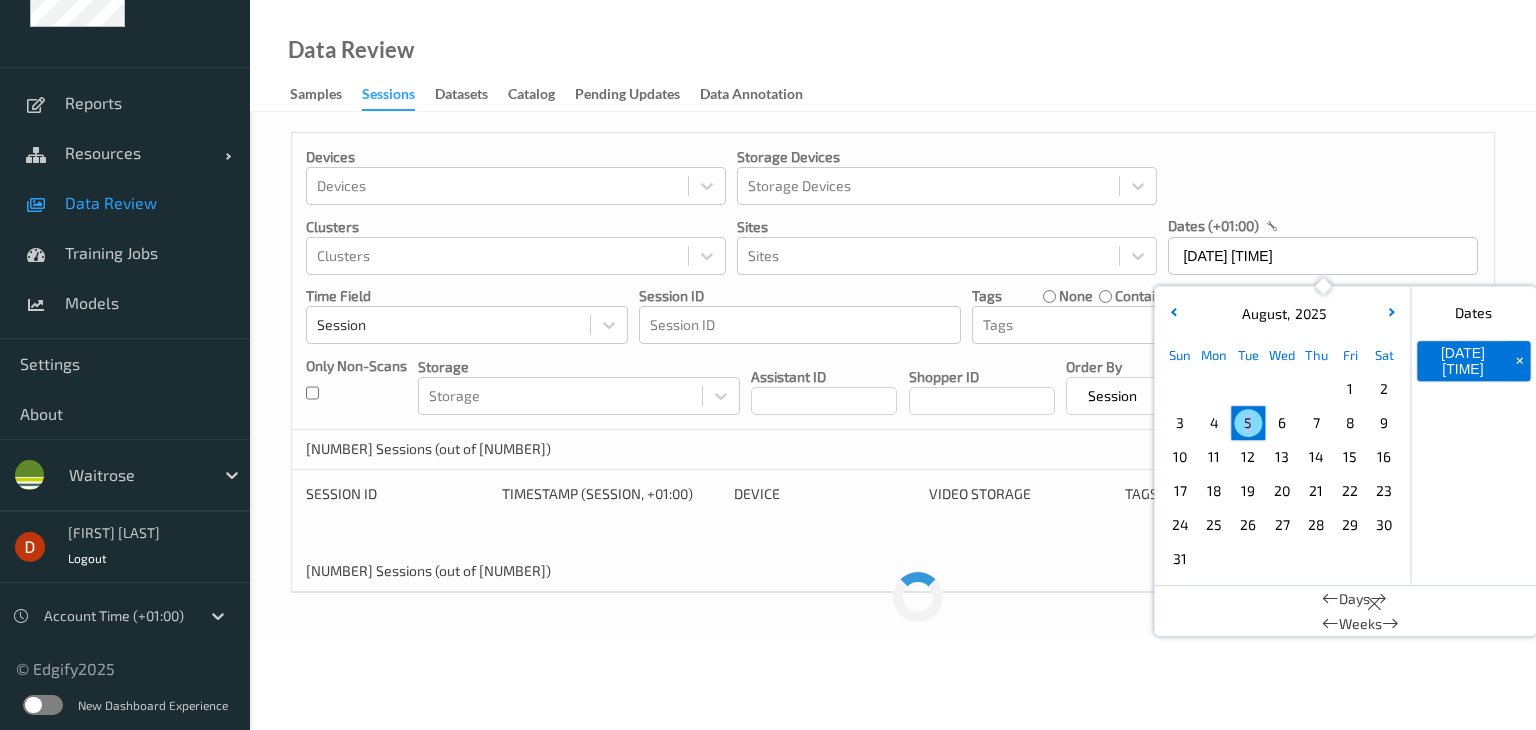 click on "5" at bounding box center (1248, 423) 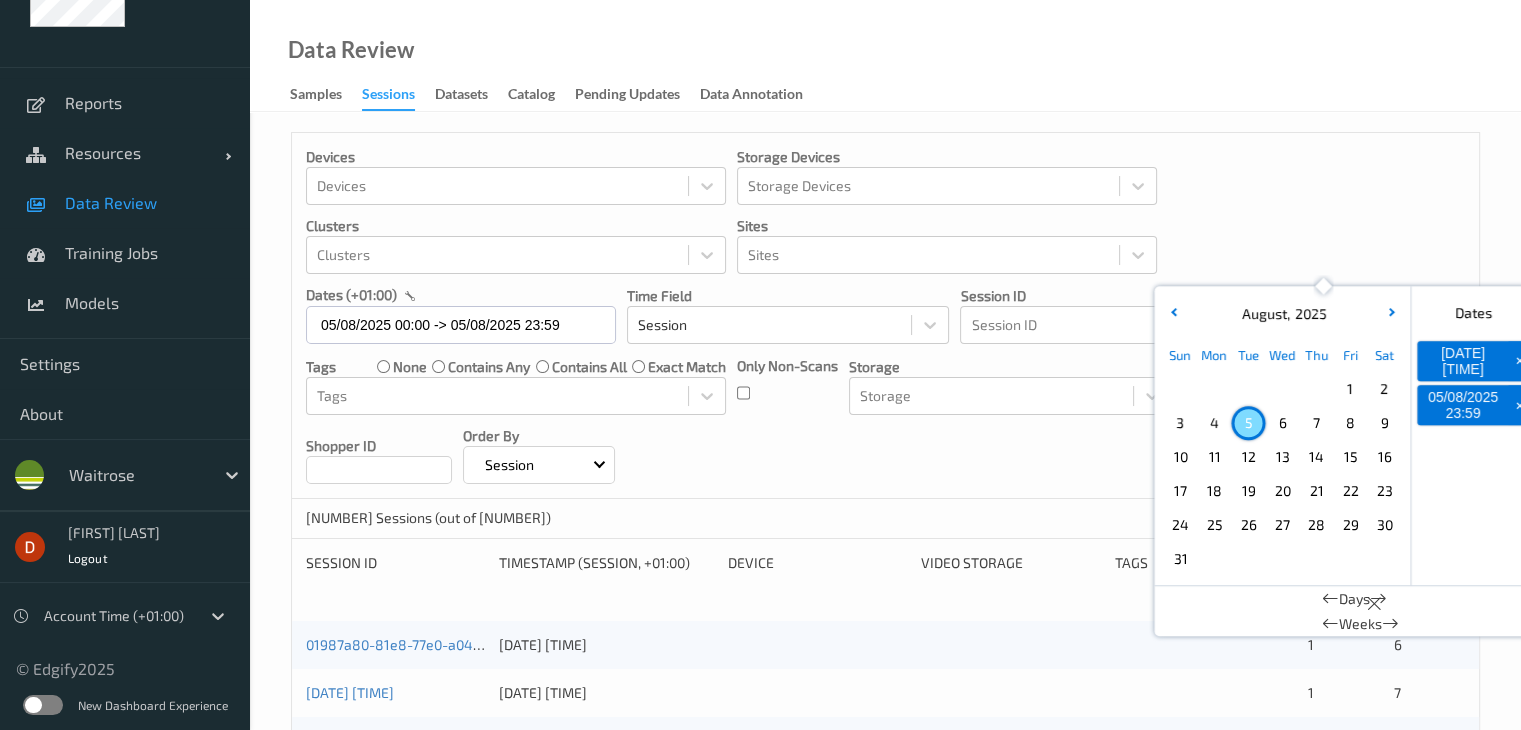 click on "Devices Devices Storage Devices Storage Devices Clusters Clusters Sites Sites dates (+01:00) [DATE] 00:00 -> [DATE] 23:59 [MONTH] , [YEAR] Sun Mon Tue Wed Thu Fri Sat 1 2 3 4 5 6 7 8 9 10 11 12 13 14 15 16 17 18 19 20 21 22 23 24 25 26 27 28 29 30 31 January February March April May June July August September October November December 2021 2022 2023 2024 2025 2026 2027 2028 2029 2030 2031 2032 Dates [DATE] 00:00 + [DATE] 23:59 + Days Weeks Time Field Session Session ID Session ID Tags none contains any contains all exact match Tags Only Non-Scans Storage Storage Assistant ID Shopper ID Order By Session" at bounding box center [885, 316] 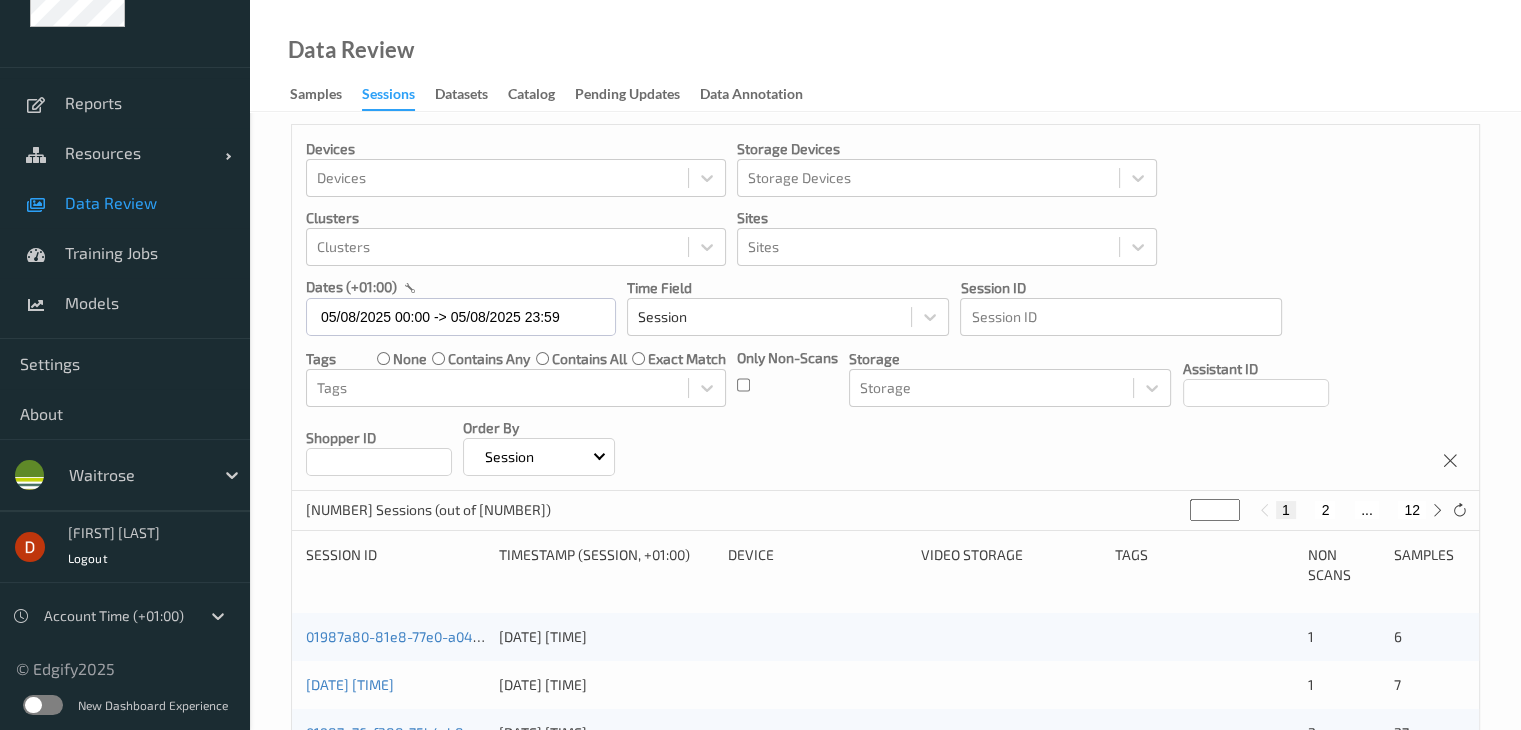 scroll, scrollTop: 0, scrollLeft: 0, axis: both 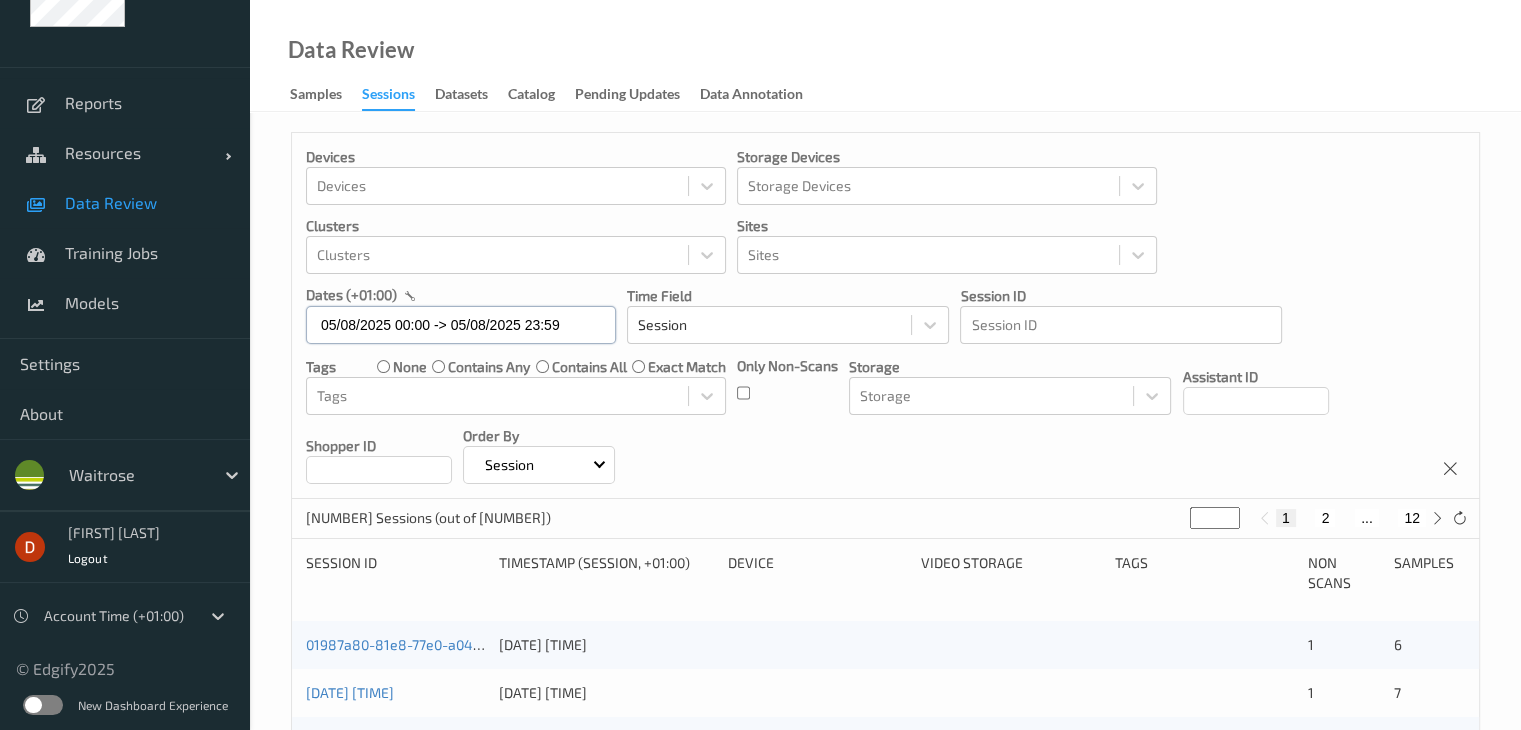 click on "05/08/2025 00:00 -> 05/08/2025 23:59" at bounding box center [461, 325] 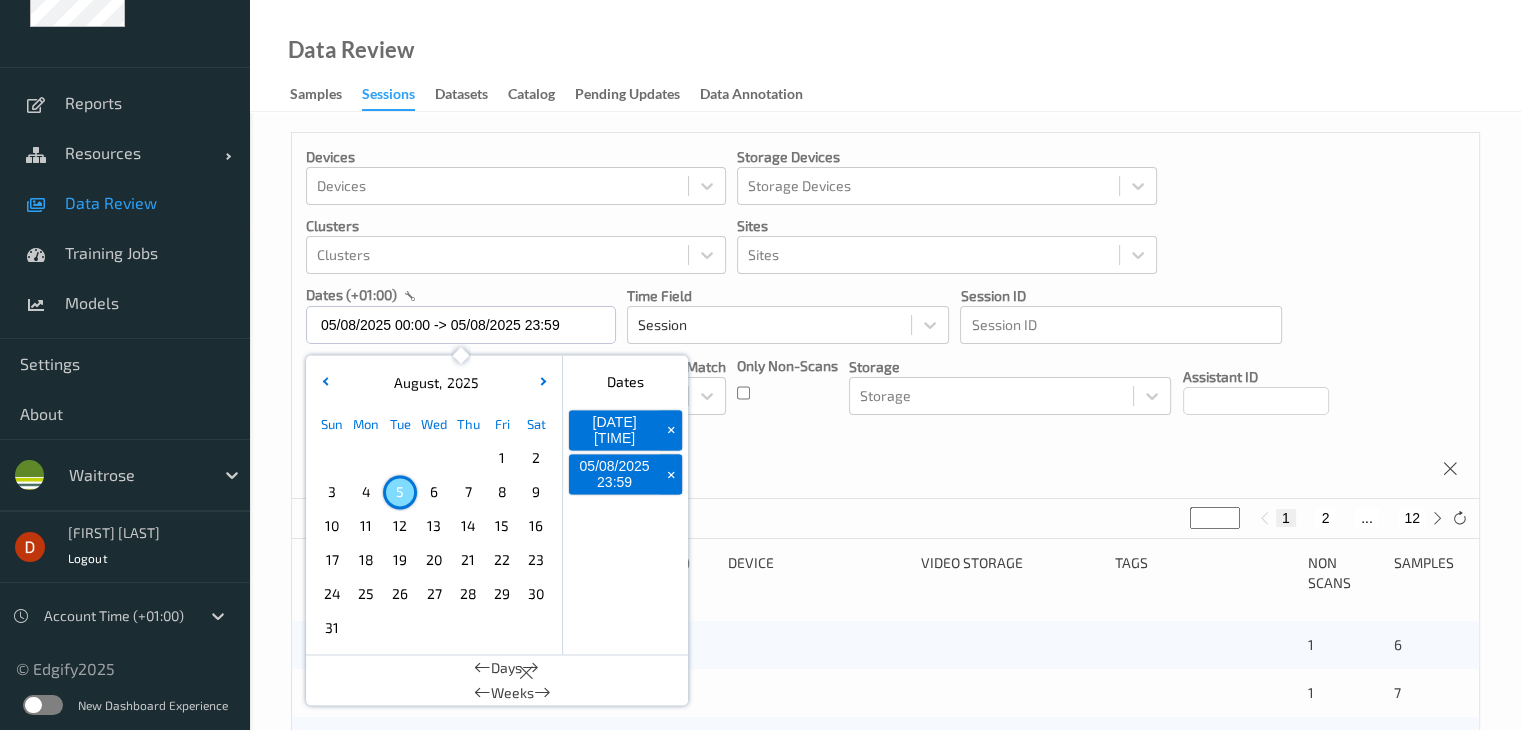 click on "3" at bounding box center (332, 492) 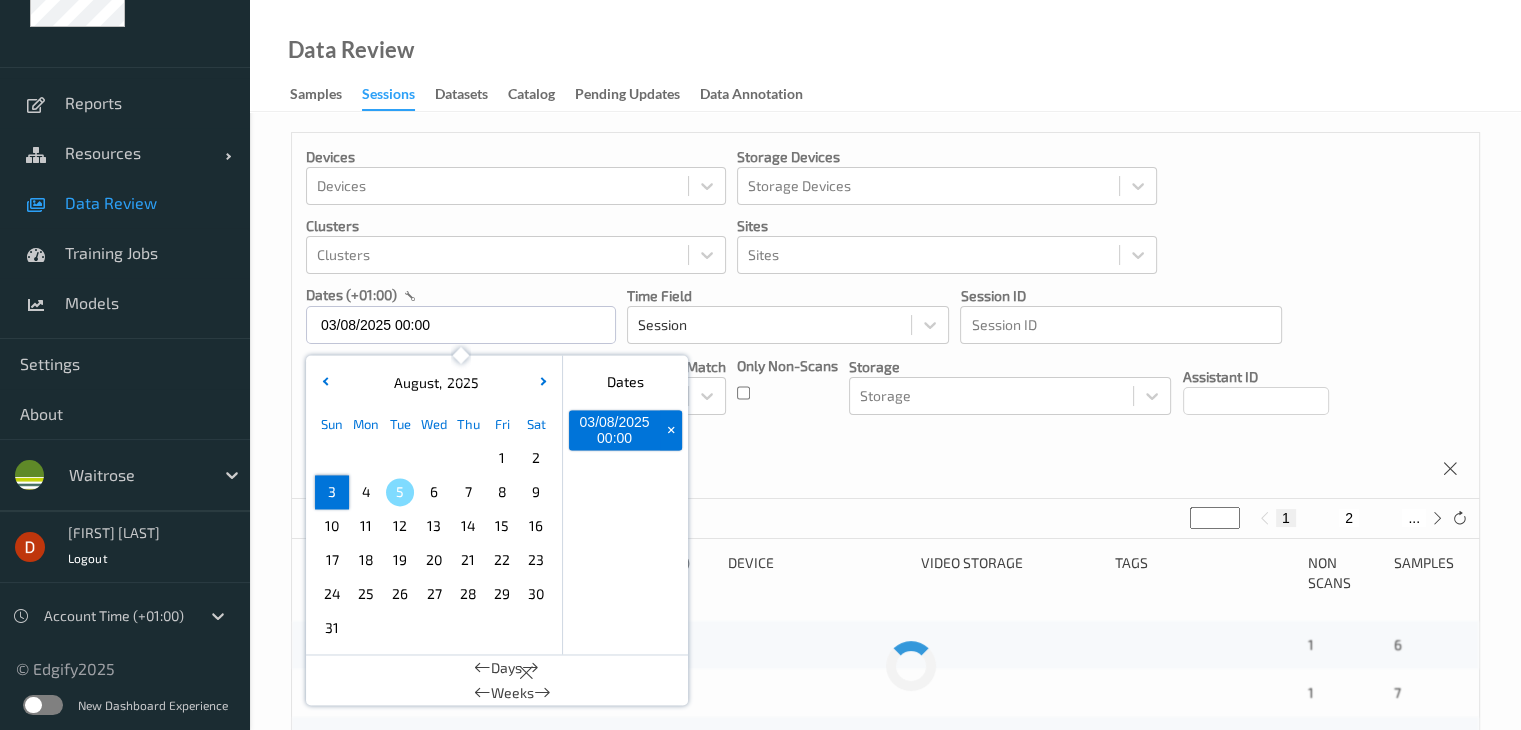 click on "3" at bounding box center [332, 492] 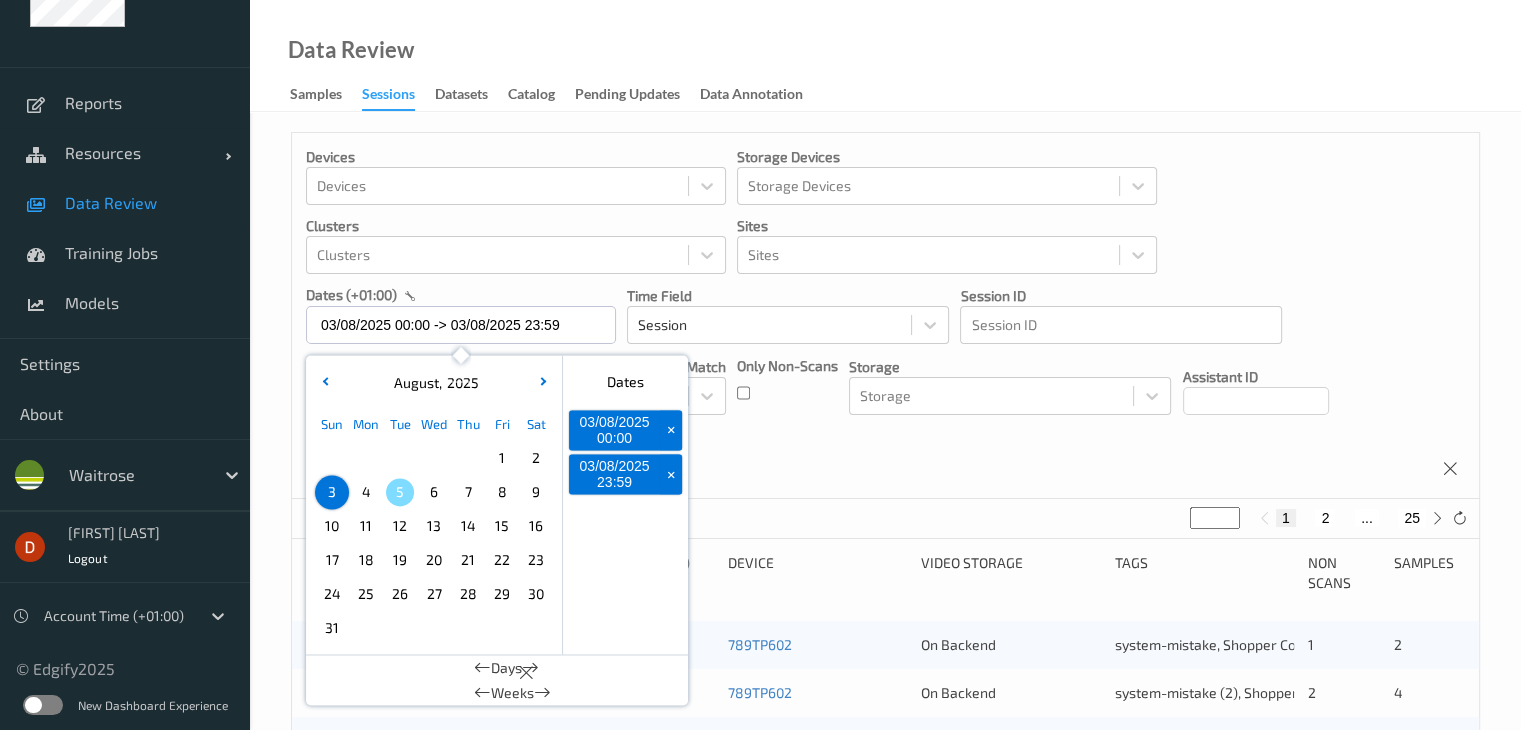click on "Devices Devices Storage Devices Storage Devices Clusters Clusters Sites Sites dates (+01:00) [DATE] [TIME] - [TIME] [MONTH] , [YEAR] Sun Mon Tue Wed Thu Fri Sat 1 2 3 4 5 6 7 8 9 10 11 12 13 14 15 16 17 18 19 20 21 22 23 24 25 26 27 28 29 30 31 January February March April May June July August September October November December 2021 2022 2023 2024 2025 2026 2027 2028 2029 2030 2031 2032 Dates [DATE] [TIME] + [DATE] [TIME] + Days Weeks Time Field Session Session ID Session ID Tags none contains any contains all exact match Tags Only Non-Scans Storage Storage Assistant ID Shopper ID Order By Session" at bounding box center [885, 316] 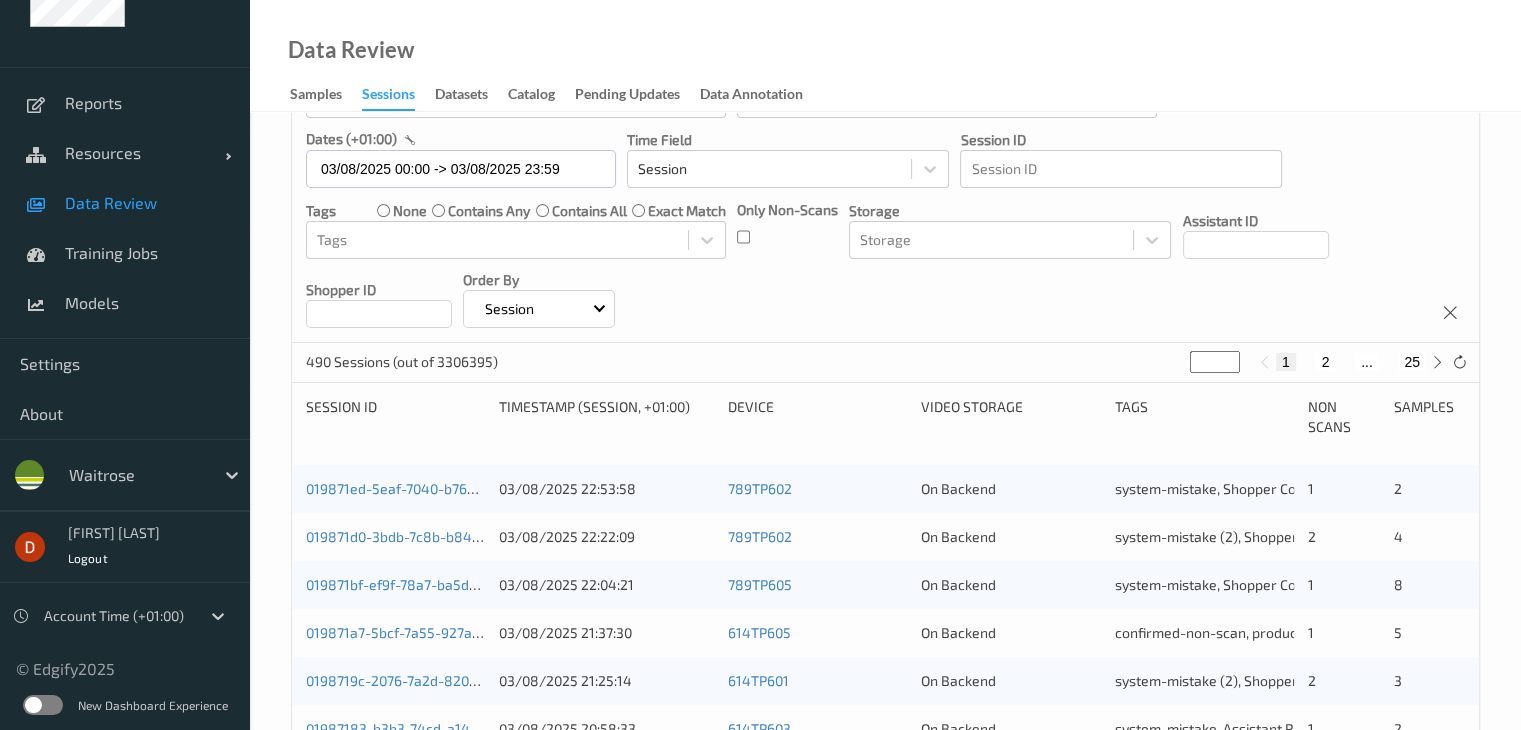 scroll, scrollTop: 0, scrollLeft: 0, axis: both 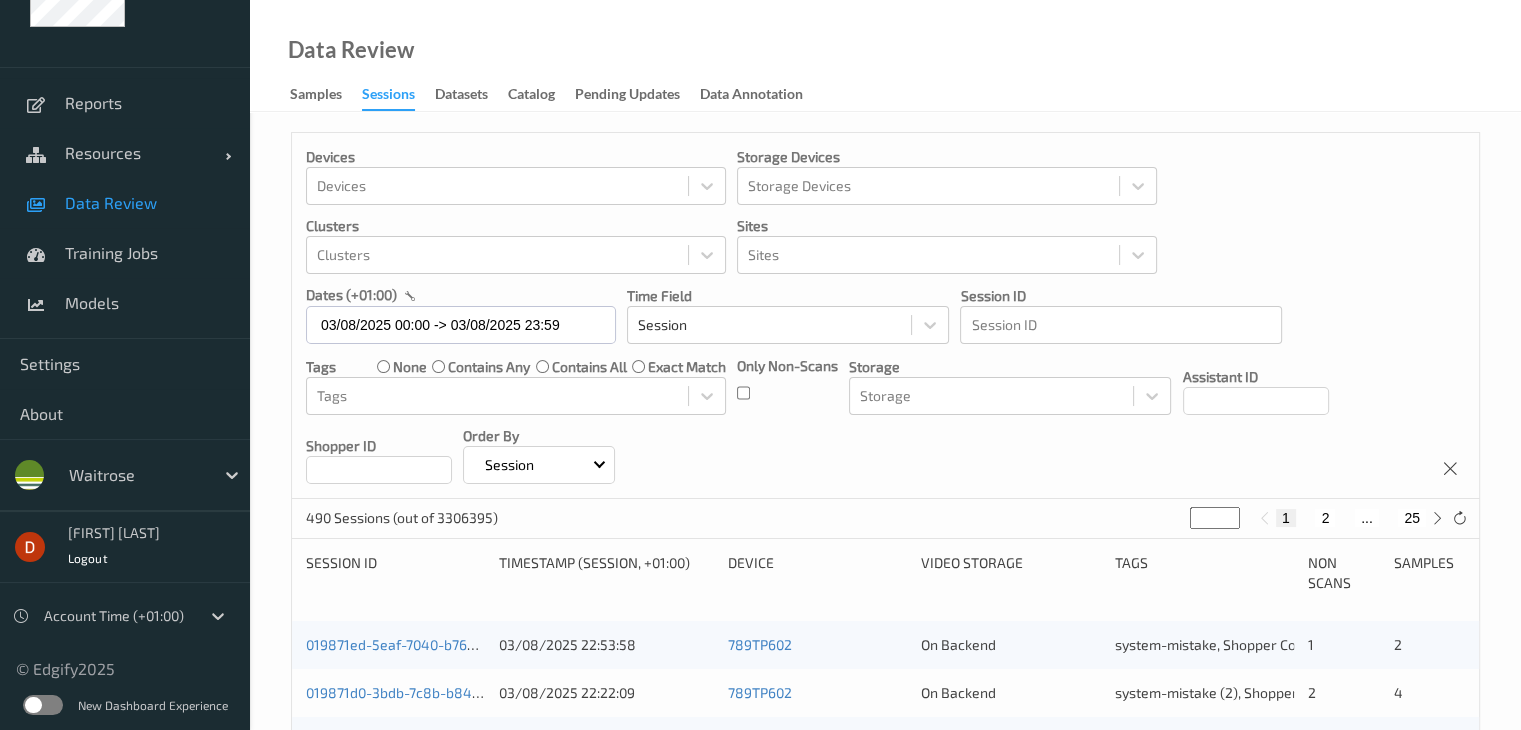 click on "2" at bounding box center (1325, 518) 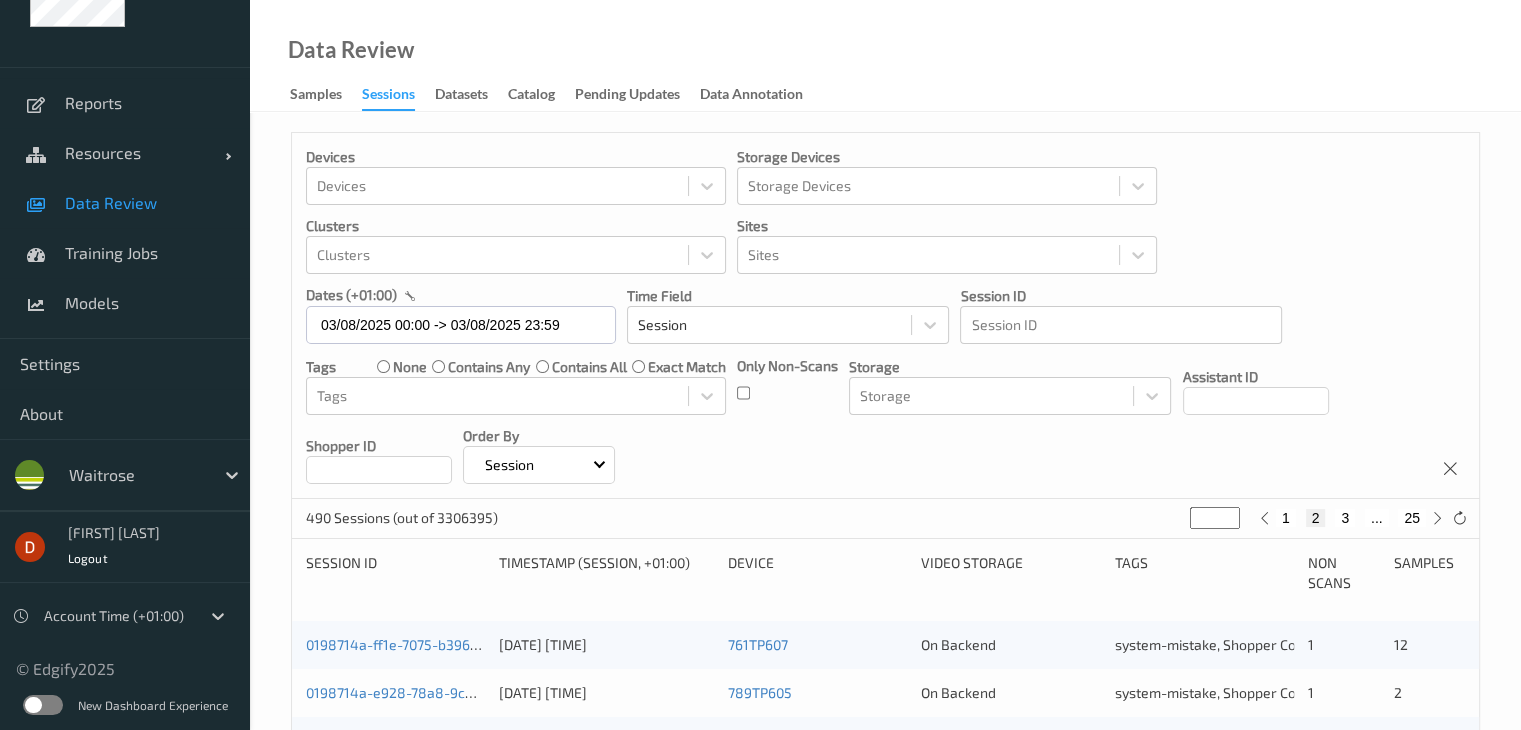 click on "3" at bounding box center (1345, 518) 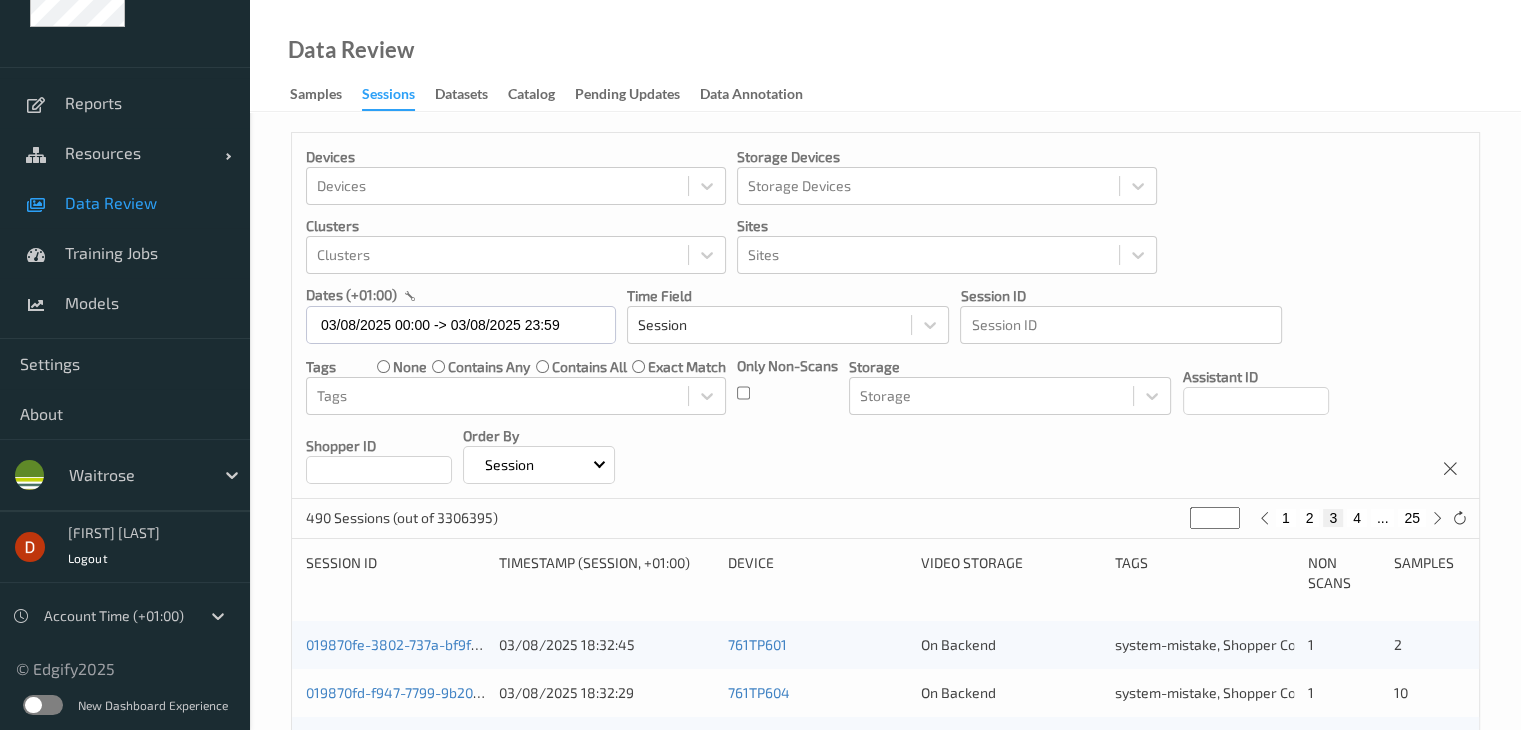 click on "4" at bounding box center (1357, 518) 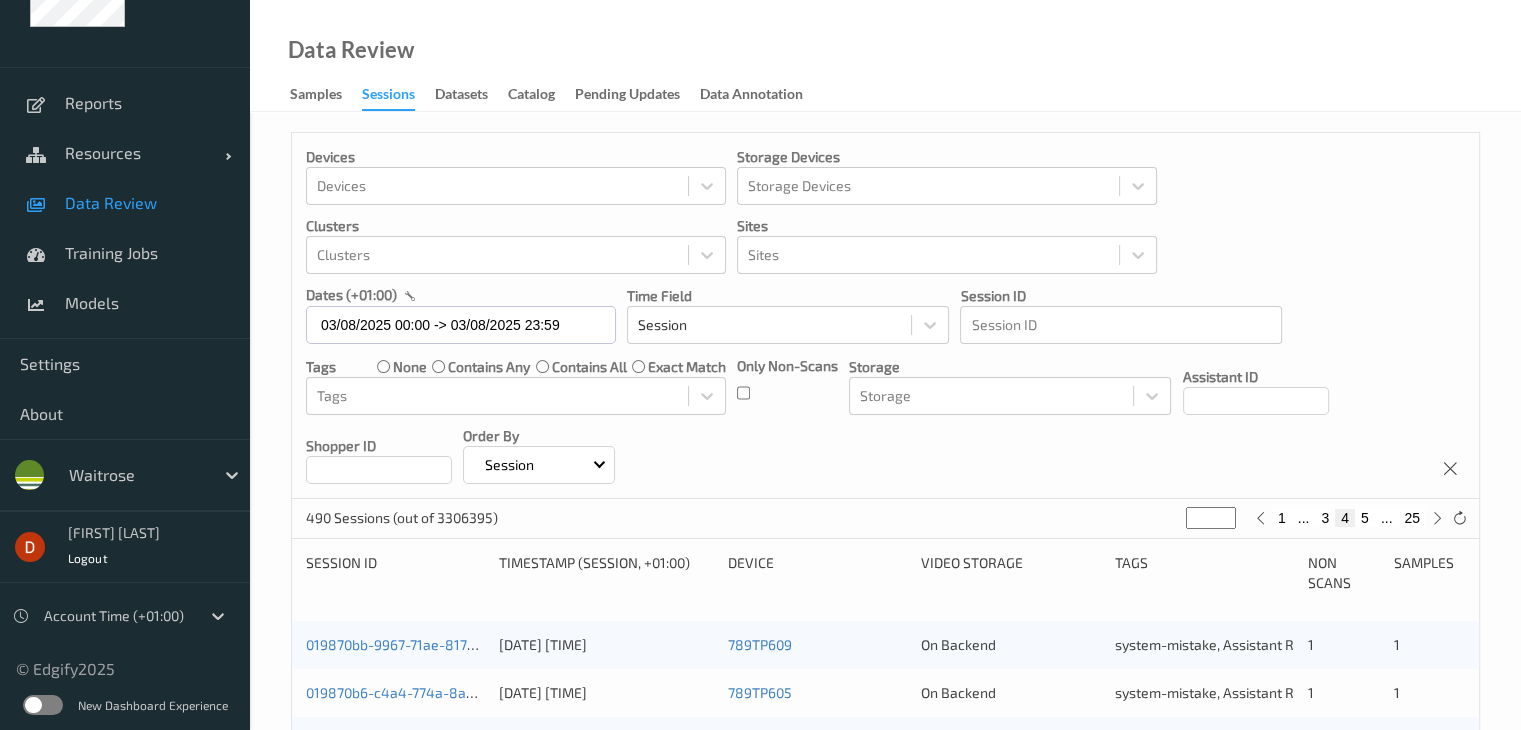 click on "5" at bounding box center (1365, 518) 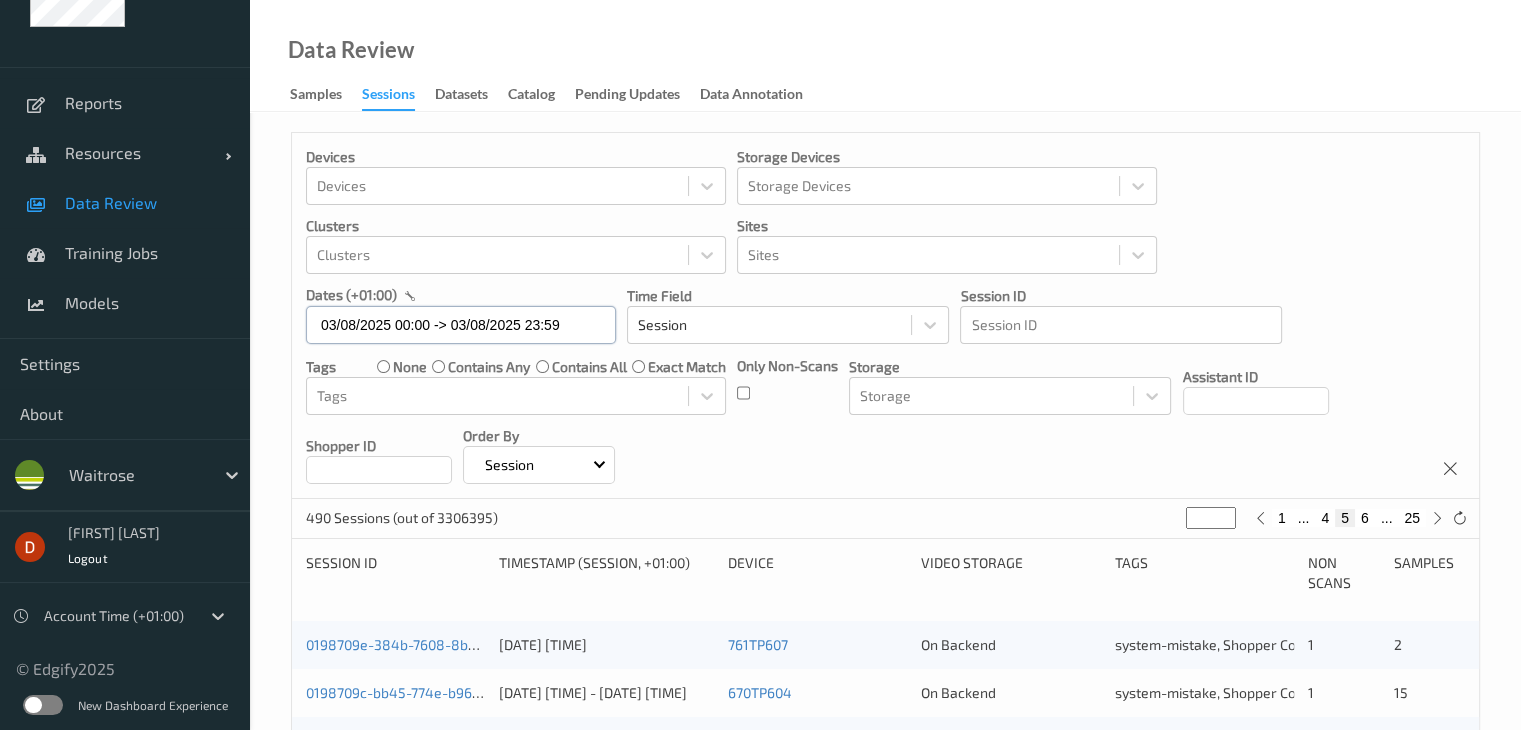 click on "03/08/2025 00:00 -> 03/08/2025 23:59" at bounding box center (461, 325) 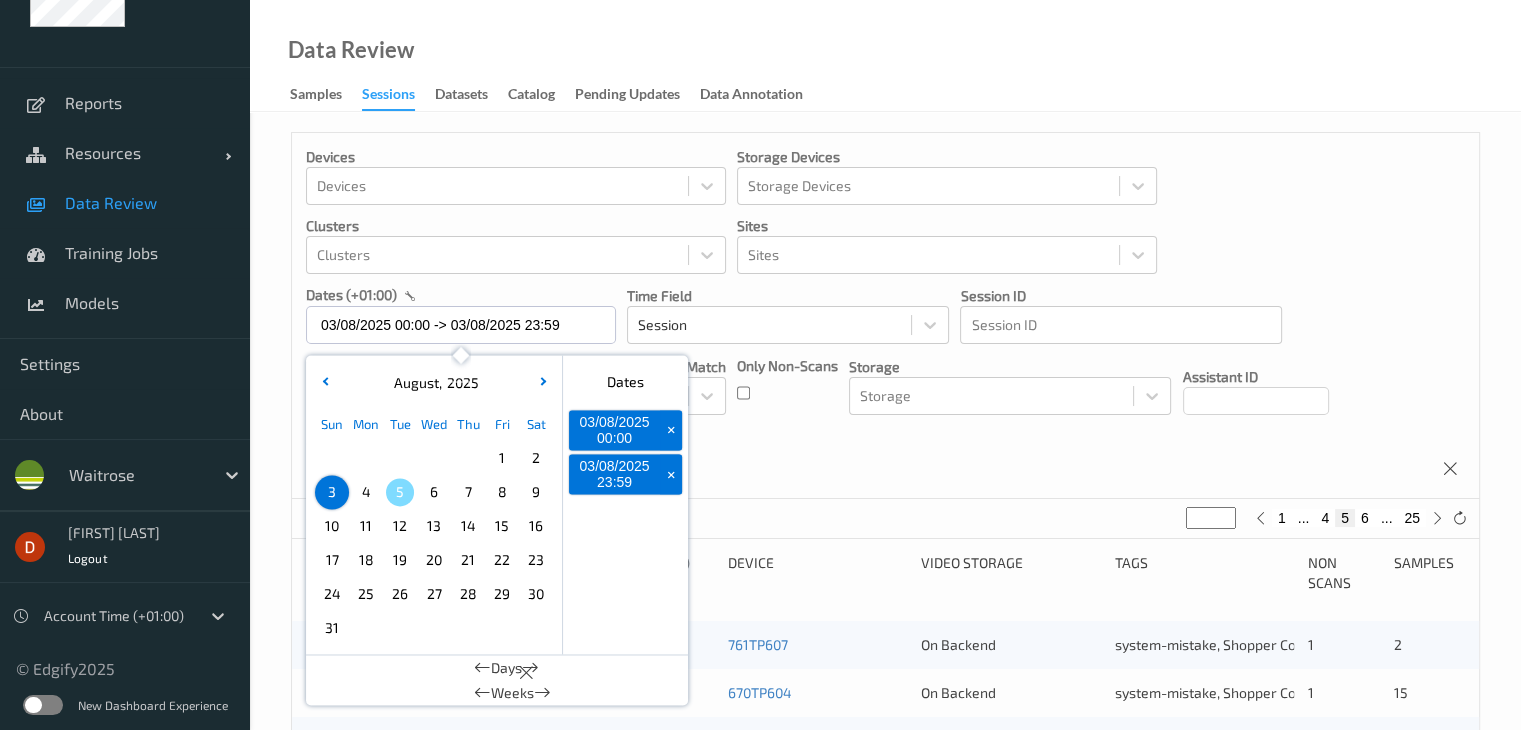 click on "4" at bounding box center [366, 492] 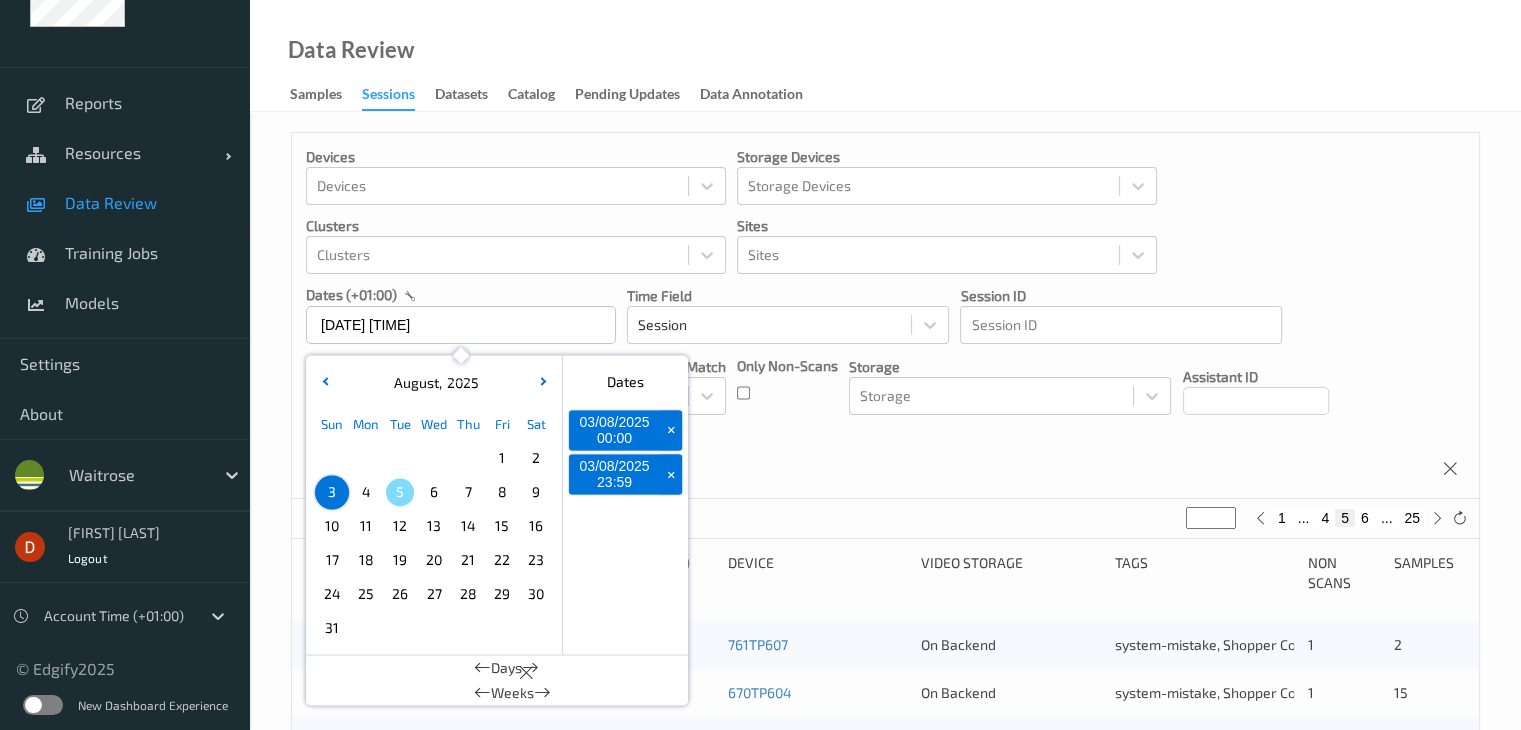 type on "*" 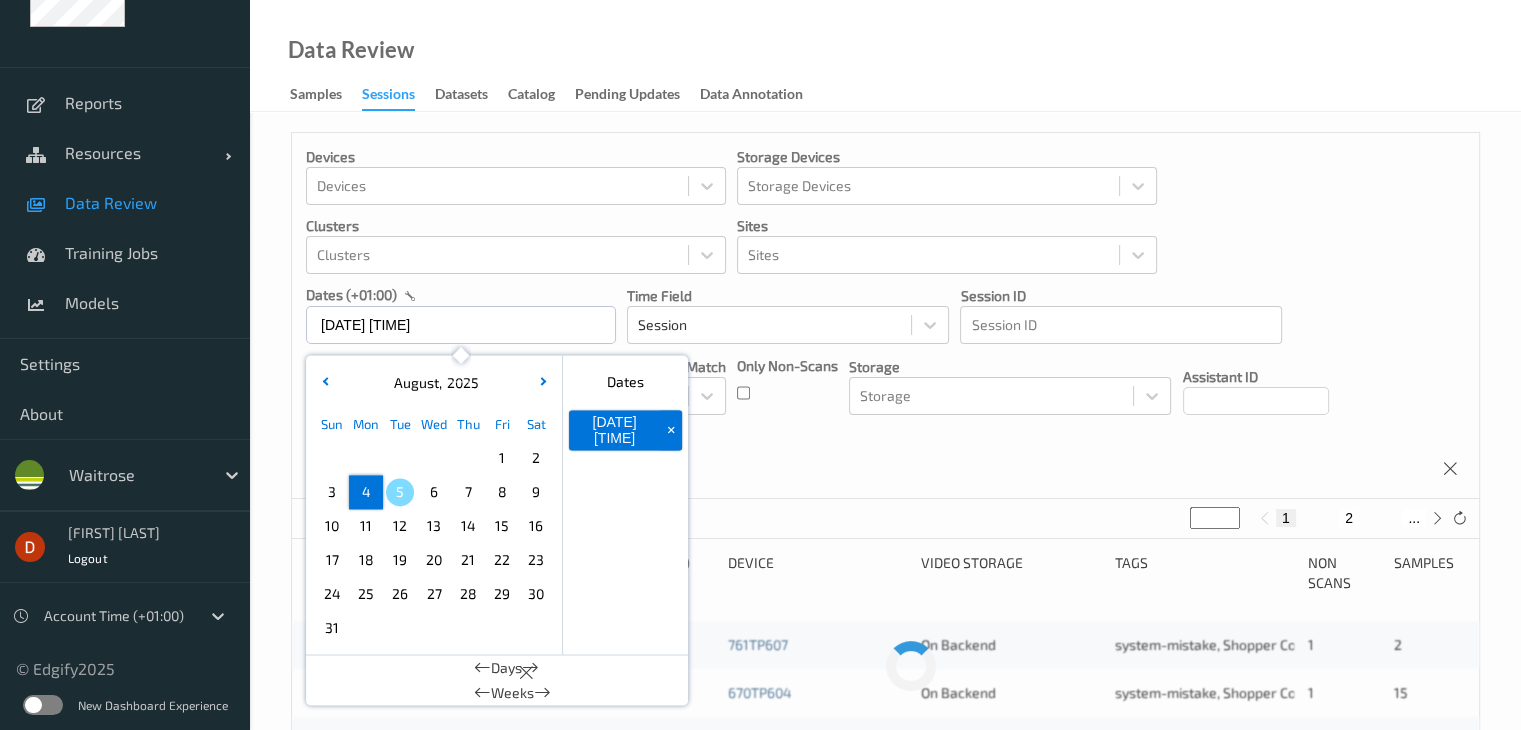 click on "4" at bounding box center (366, 492) 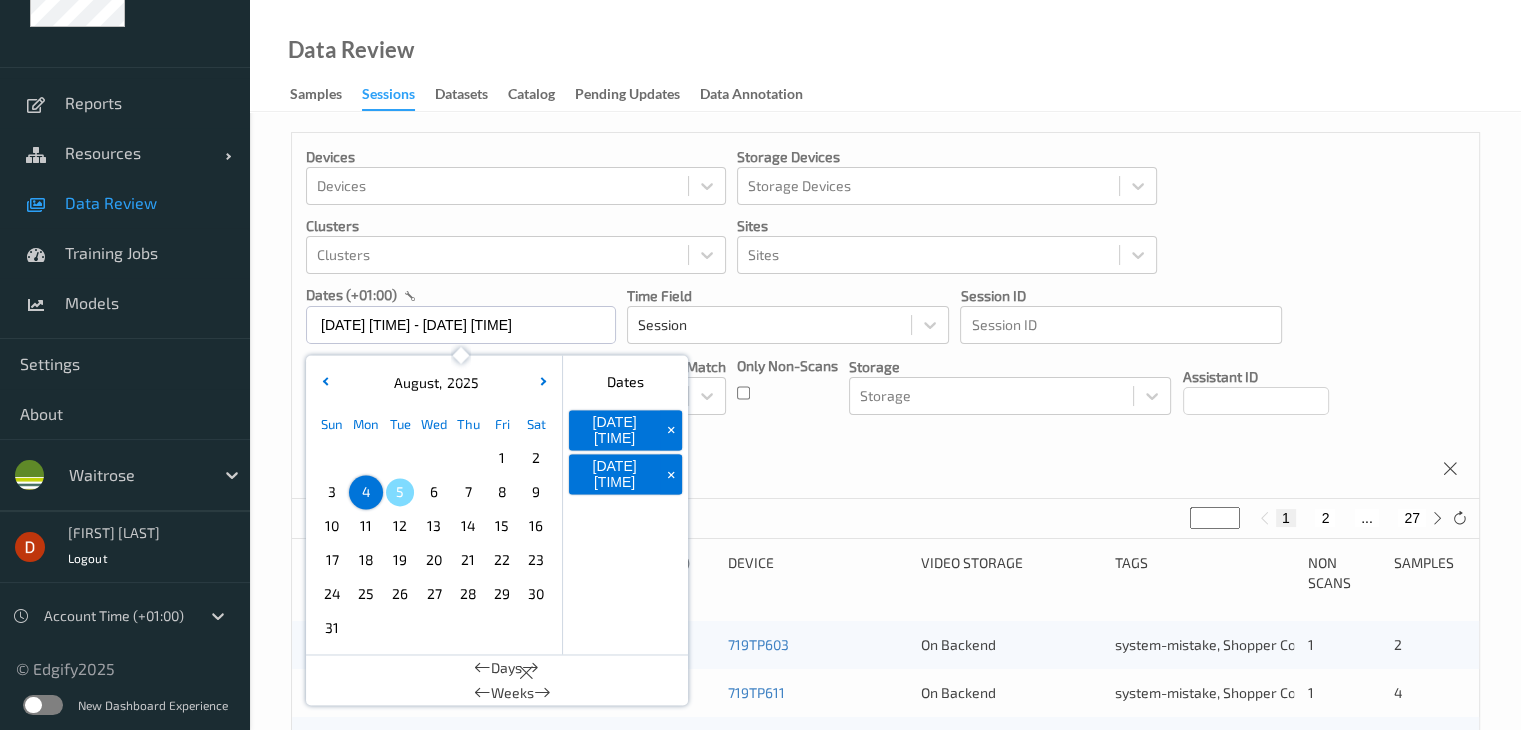 click on "Devices Devices Storage Devices Storage Devices Clusters Clusters Sites Sites dates (+01:00) [DATE] [TIME] - [TIME] [MONTH] , [YEAR] Sun Mon Tue Wed Thu Fri Sat 1 2 3 4 5 6 7 8 9 10 11 12 13 14 15 16 17 18 19 20 21 22 23 24 25 26 27 28 29 30 31 January February March April May June July August September October November December 2021 2022 2023 2024 2025 2026 2027 2028 2029 2030 2031 2032 Dates [DATE] [TIME] + [DATE] [TIME] + Days Weeks Time Field Session Session ID Session ID Tags none contains any contains all exact match Tags Only Non-Scans Storage Storage Assistant ID Shopper ID Order By Session" at bounding box center (885, 316) 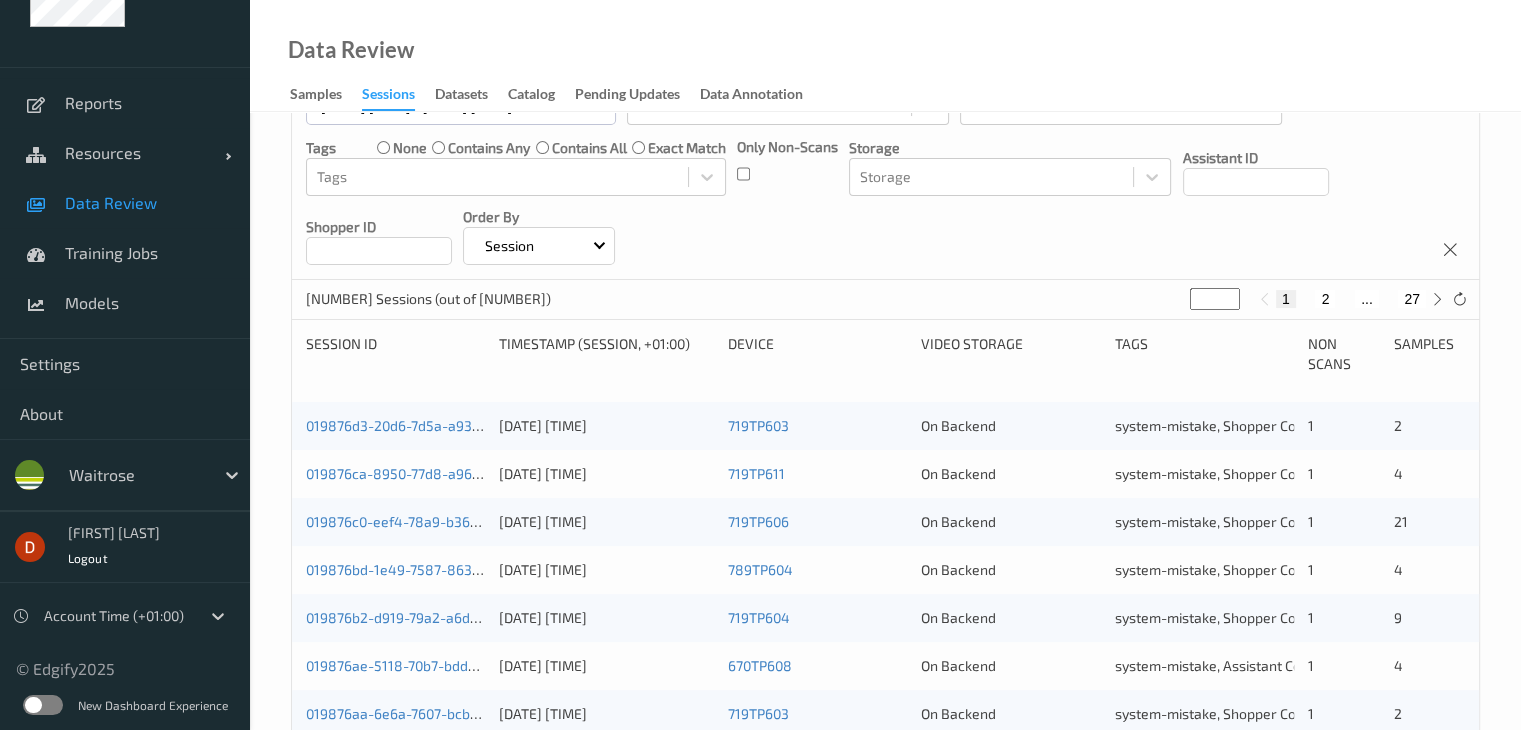 scroll, scrollTop: 0, scrollLeft: 0, axis: both 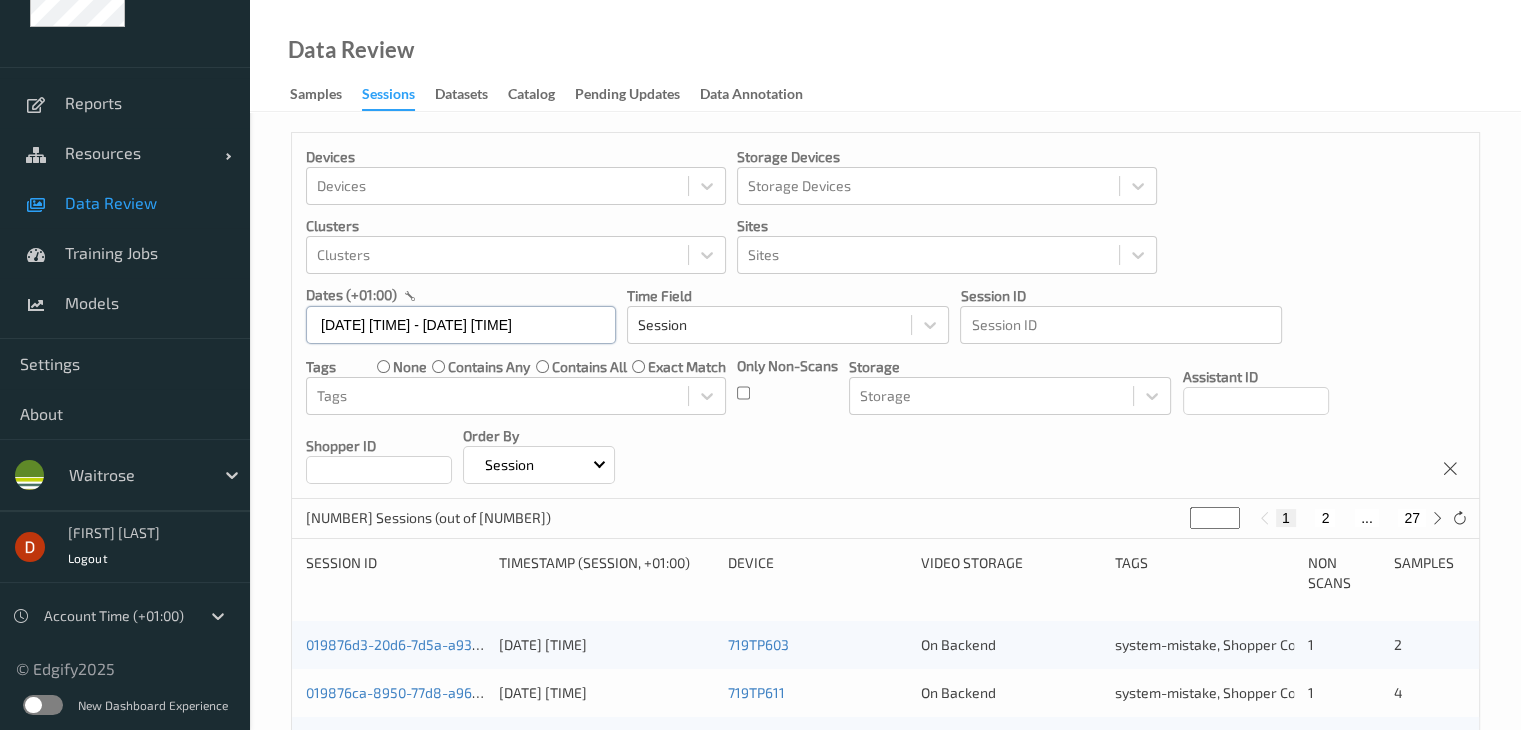 click on "[DATE] [TIME] - [DATE] [TIME]" at bounding box center (461, 325) 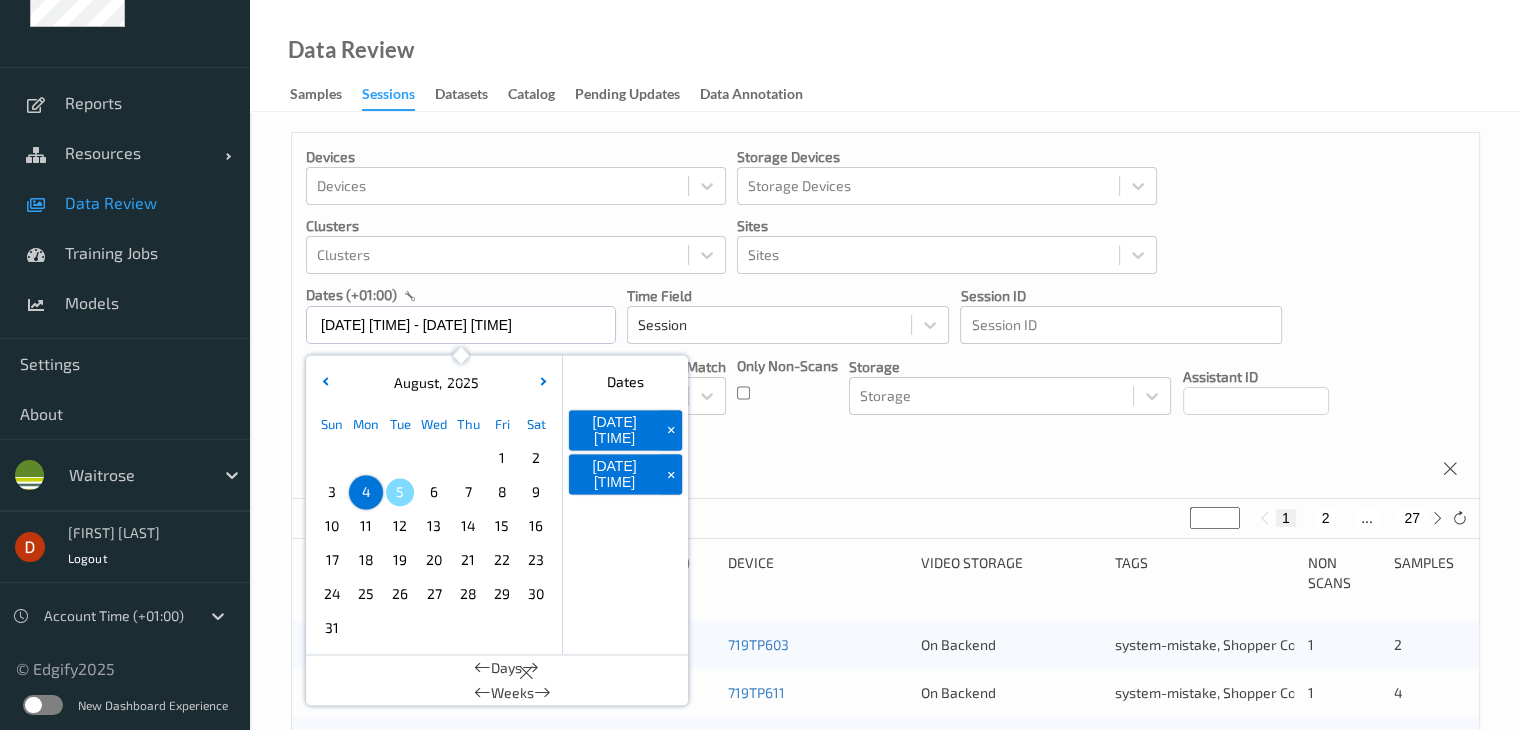 click on "5" at bounding box center (400, 492) 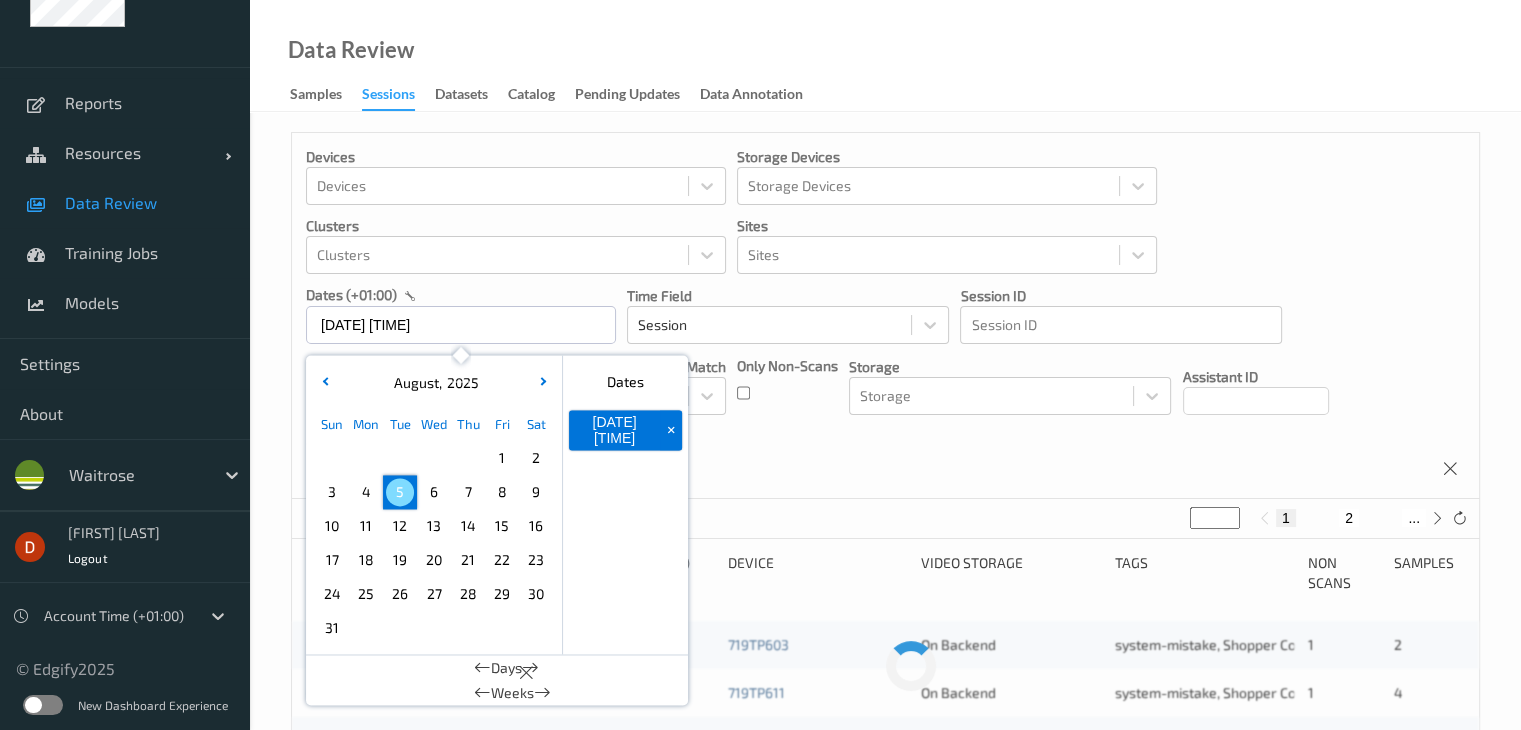 click on "5" at bounding box center [400, 492] 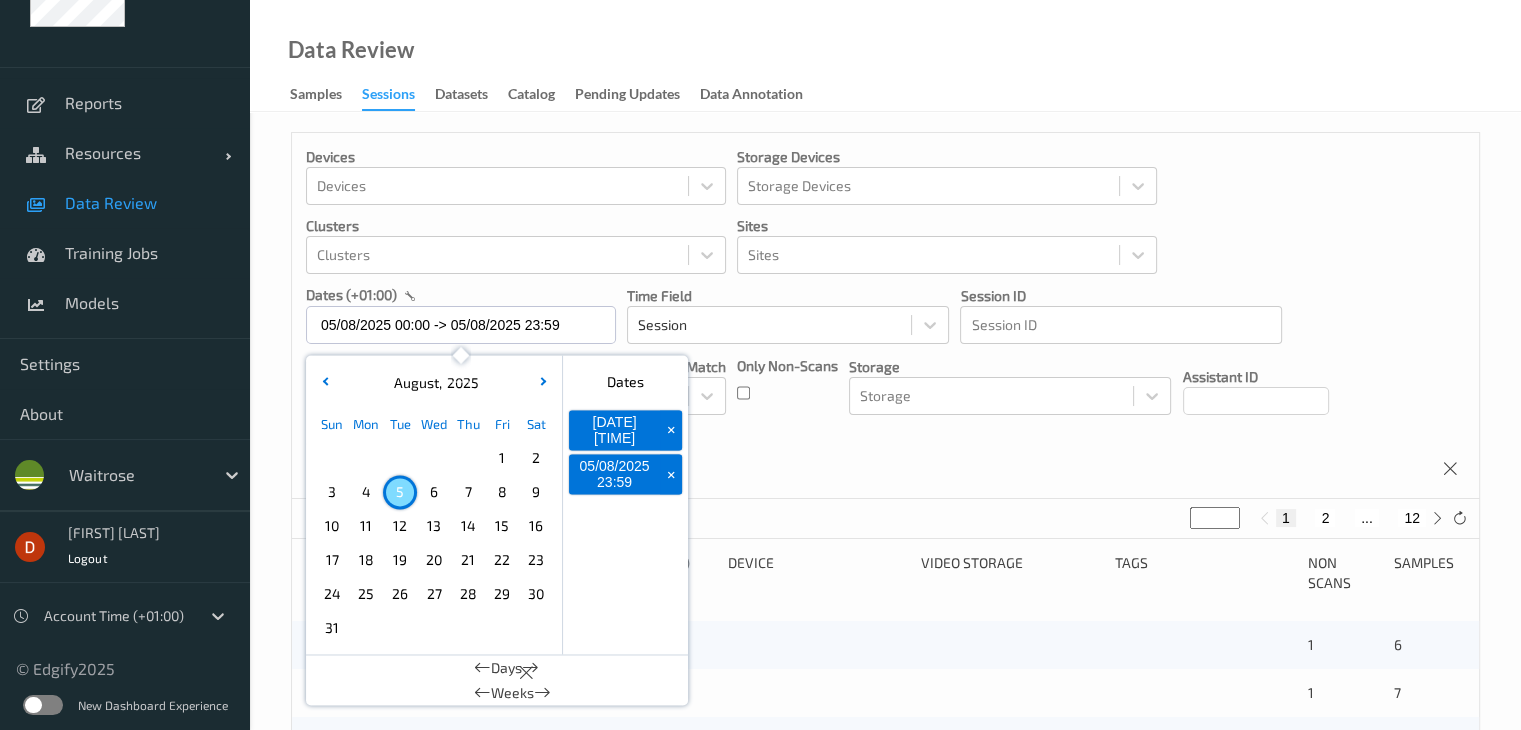 click on "Devices Devices Storage Devices Storage Devices Clusters Clusters Sites Sites dates (+01:00) [DATE] 00:00 -> [DATE] 23:59 [MONTH] , [YEAR] Sun Mon Tue Wed Thu Fri Sat 1 2 3 4 5 6 7 8 9 10 11 12 13 14 15 16 17 18 19 20 21 22 23 24 25 26 27 28 29 30 31 January February March April May June July August September October November December 2021 2022 2023 2024 2025 2026 2027 2028 2029 2030 2031 2032 Dates [DATE] 00:00 + [DATE] 23:59 + Days Weeks Time Field Session Session ID Session ID Tags none contains any contains all exact match Tags Only Non-Scans Storage Storage Assistant ID Shopper ID Order By Session" at bounding box center [885, 316] 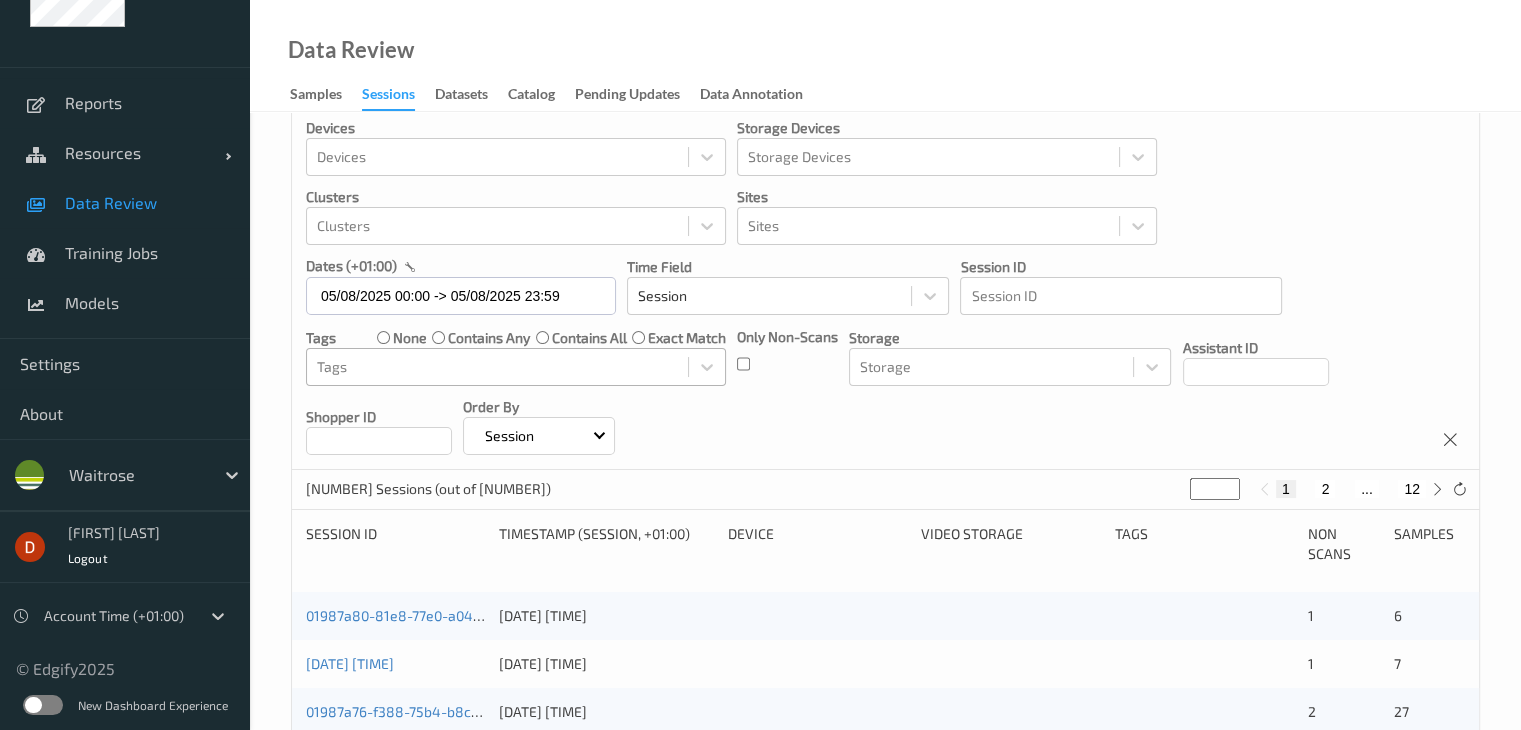 scroll, scrollTop: 0, scrollLeft: 0, axis: both 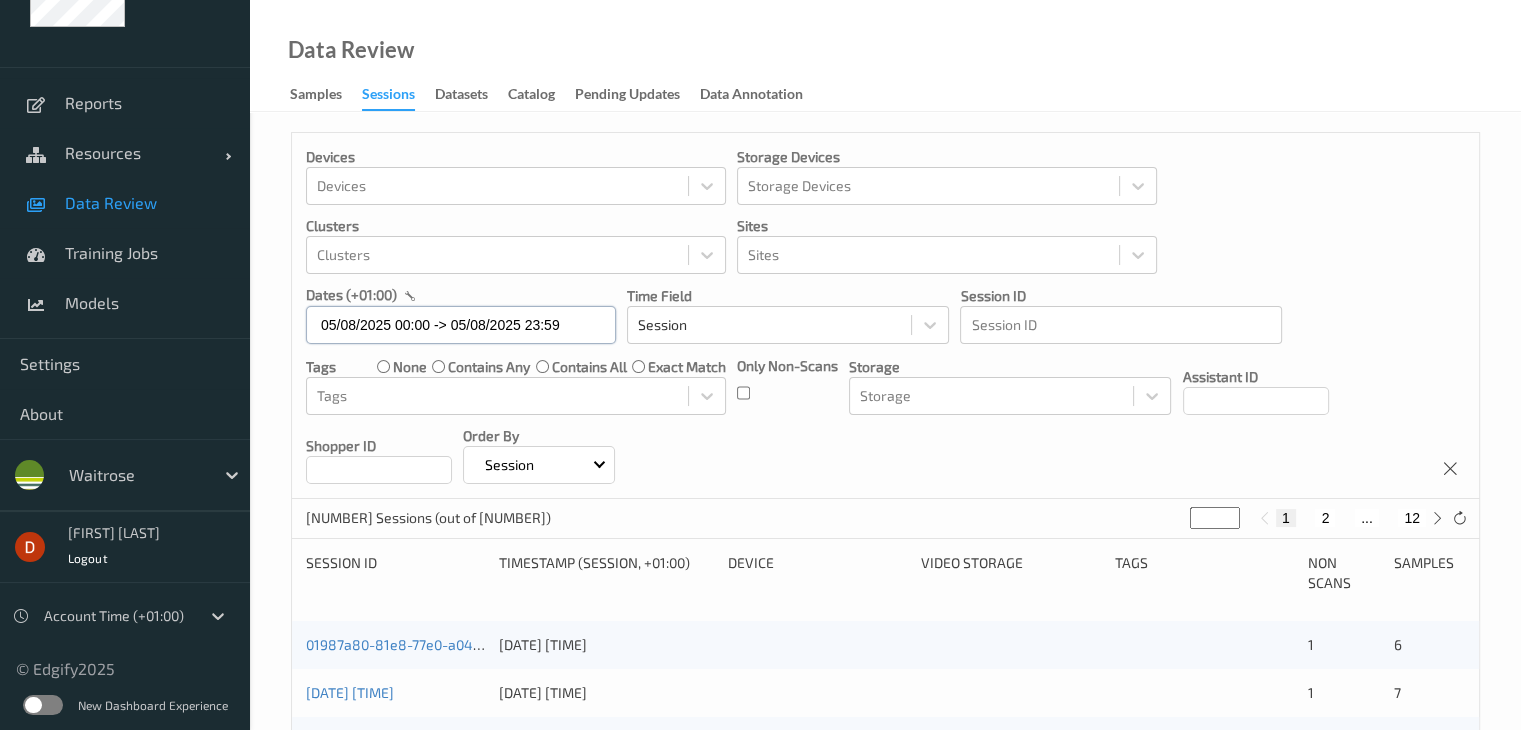 click on "05/08/2025 00:00 -> 05/08/2025 23:59" at bounding box center (461, 325) 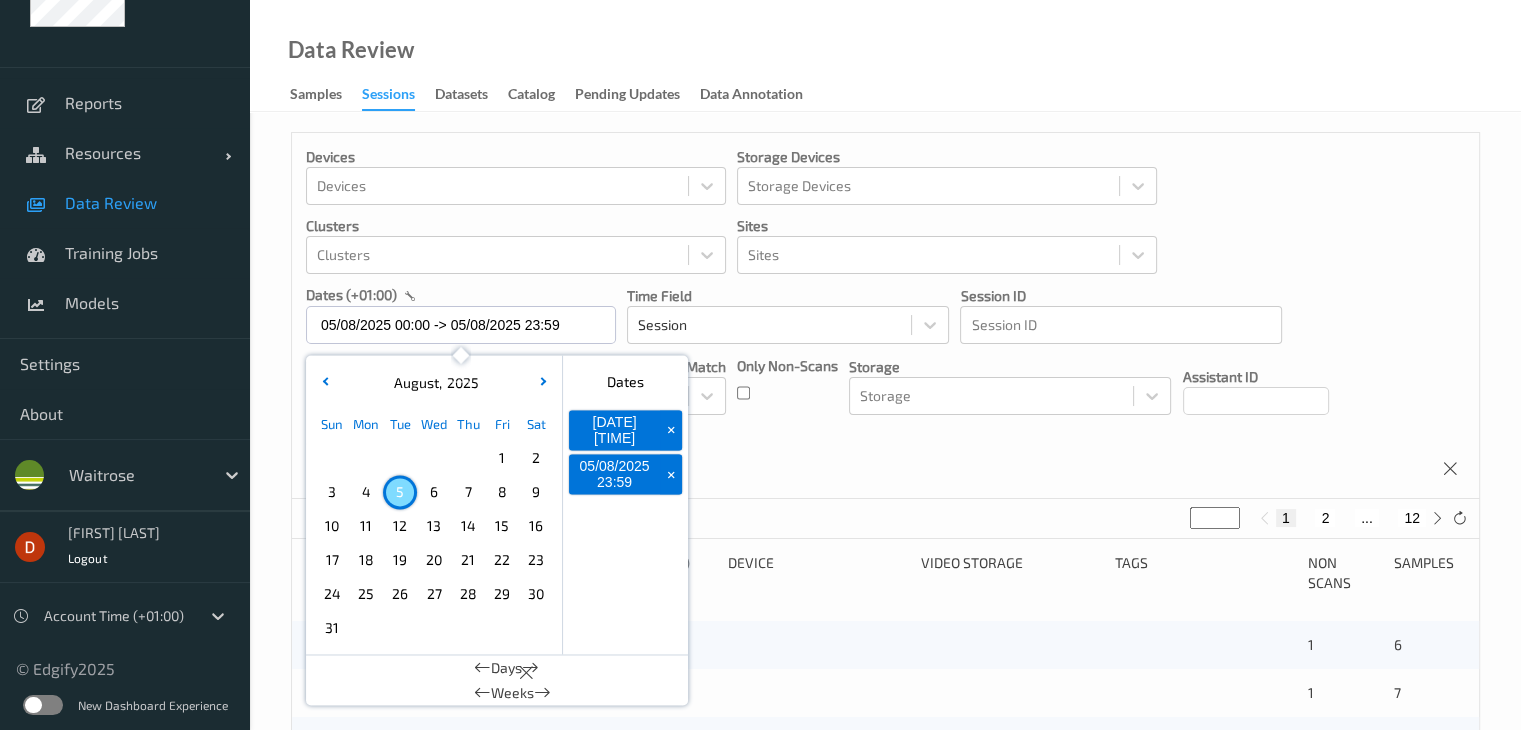 click on "6" at bounding box center [434, 492] 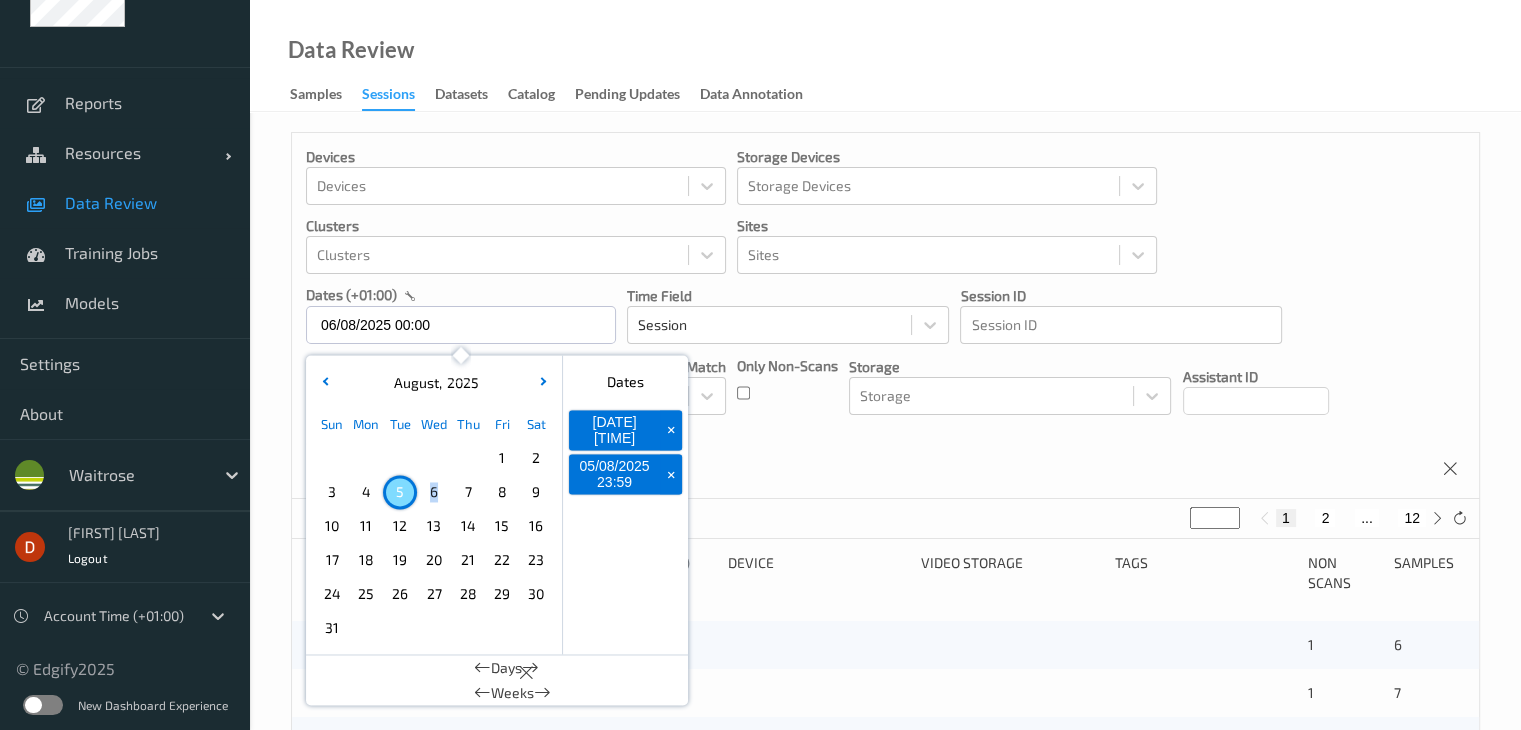 click on "6" at bounding box center [434, 492] 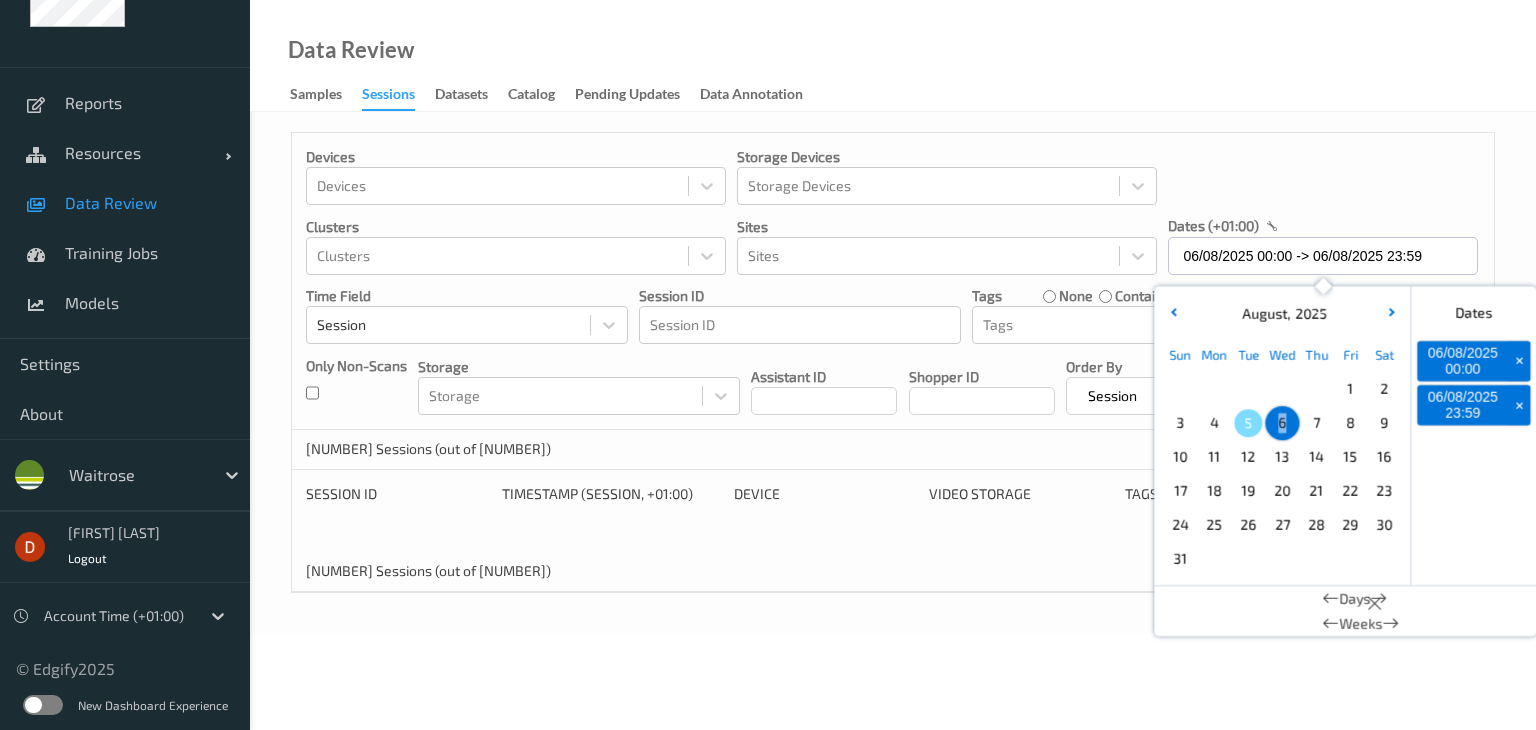 click on "6" at bounding box center [1282, 423] 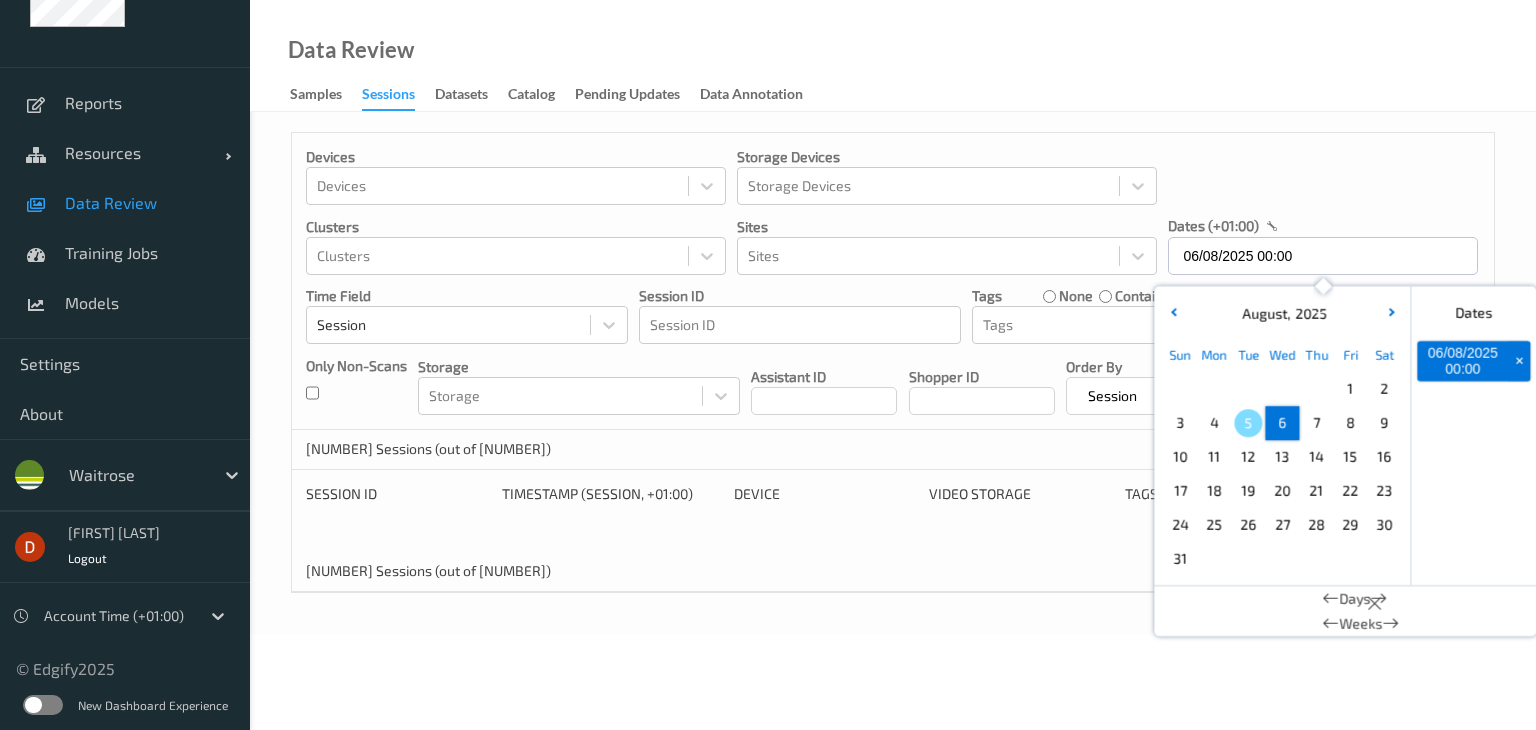 click on "6" at bounding box center [1282, 423] 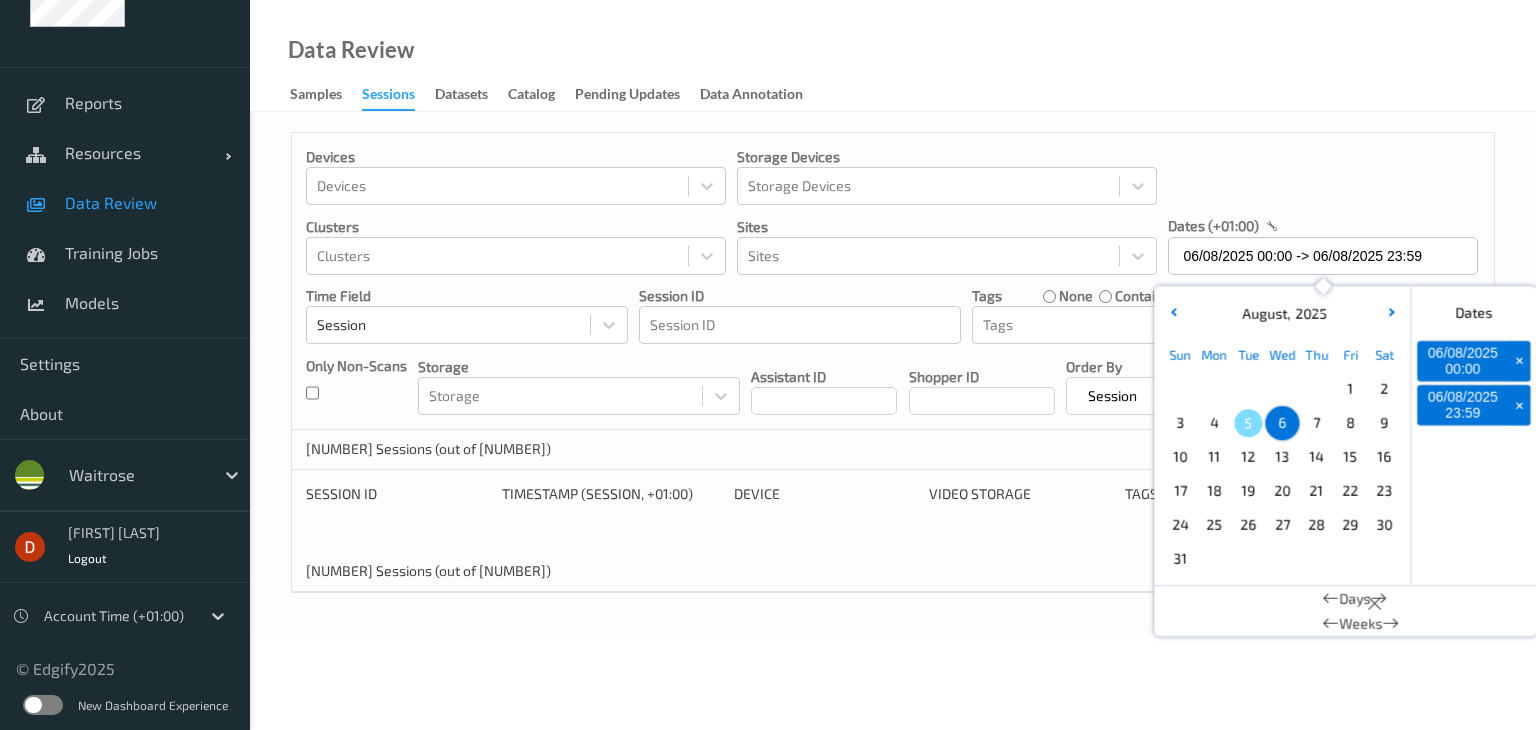 click on "5" at bounding box center (1248, 423) 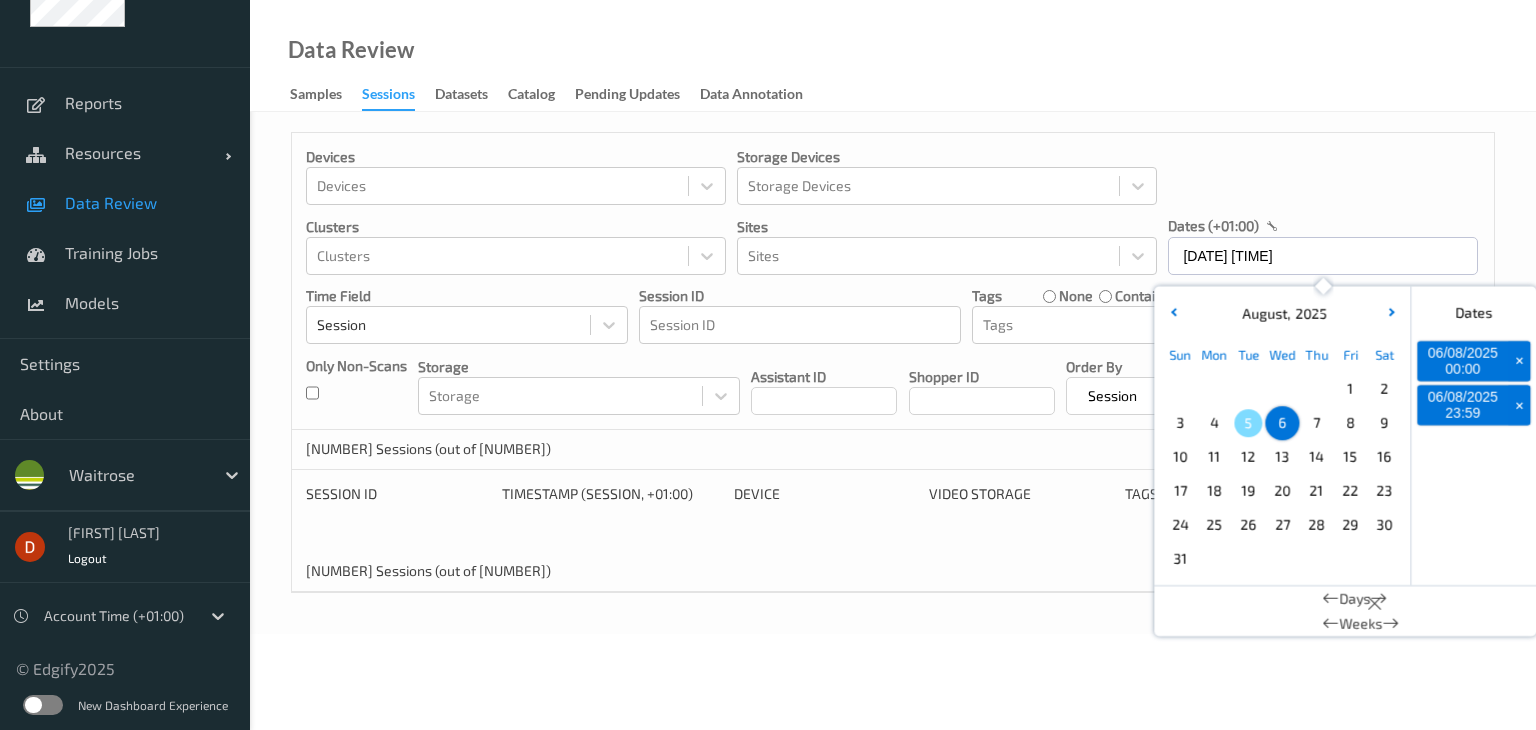 click on "5" at bounding box center [1248, 423] 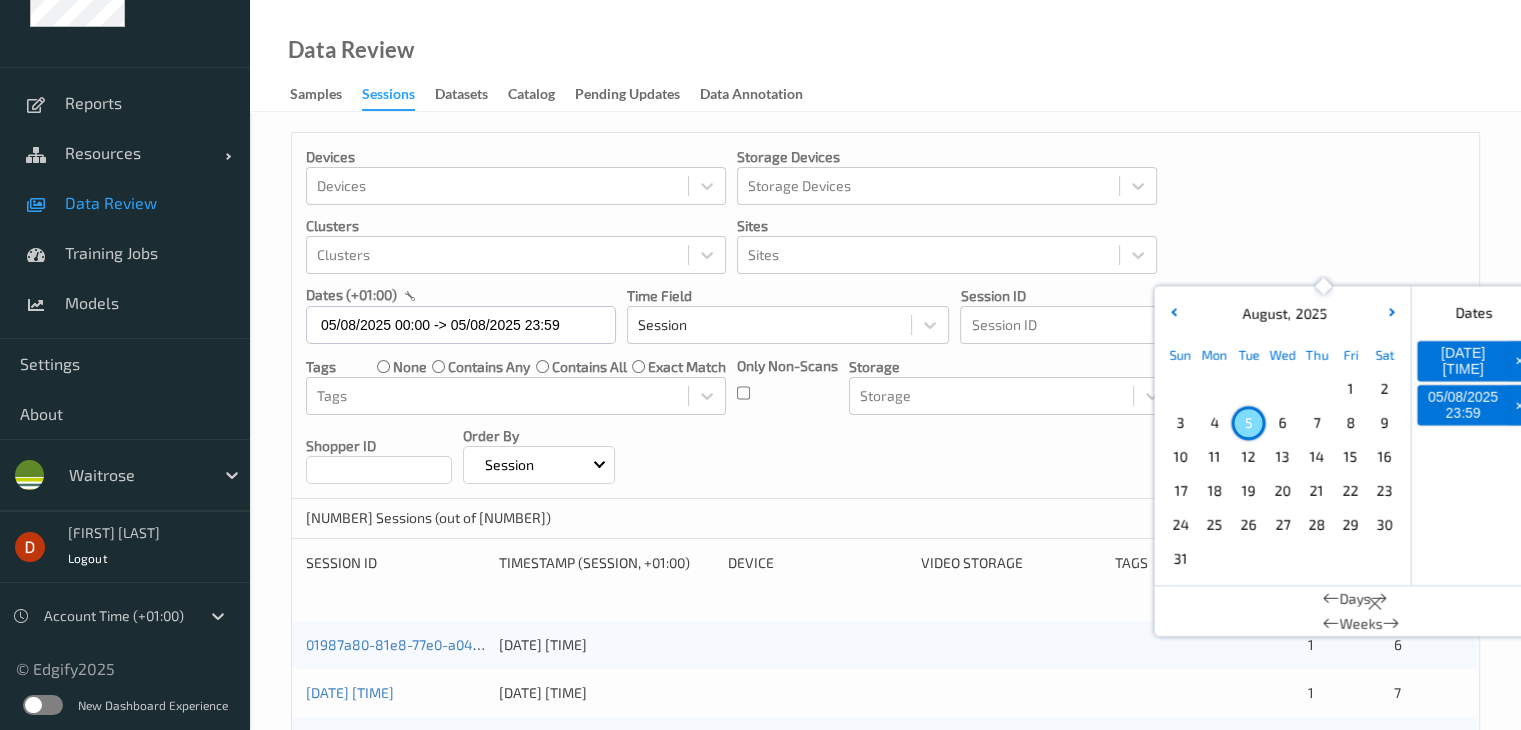 click on "Devices Devices Storage Devices Storage Devices Clusters Clusters Sites Sites dates (+01:00) [DATE] 00:00 -> [DATE] 23:59 [MONTH] , [YEAR] Sun Mon Tue Wed Thu Fri Sat 1 2 3 4 5 6 7 8 9 10 11 12 13 14 15 16 17 18 19 20 21 22 23 24 25 26 27 28 29 30 31 January February March April May June July August September October November December 2021 2022 2023 2024 2025 2026 2027 2028 2029 2030 2031 2032 Dates [DATE] 00:00 + [DATE] 23:59 + Days Weeks Time Field Session Session ID Session ID Tags none contains any contains all exact match Tags Only Non-Scans Storage Storage Assistant ID Shopper ID Order By Session" at bounding box center (885, 316) 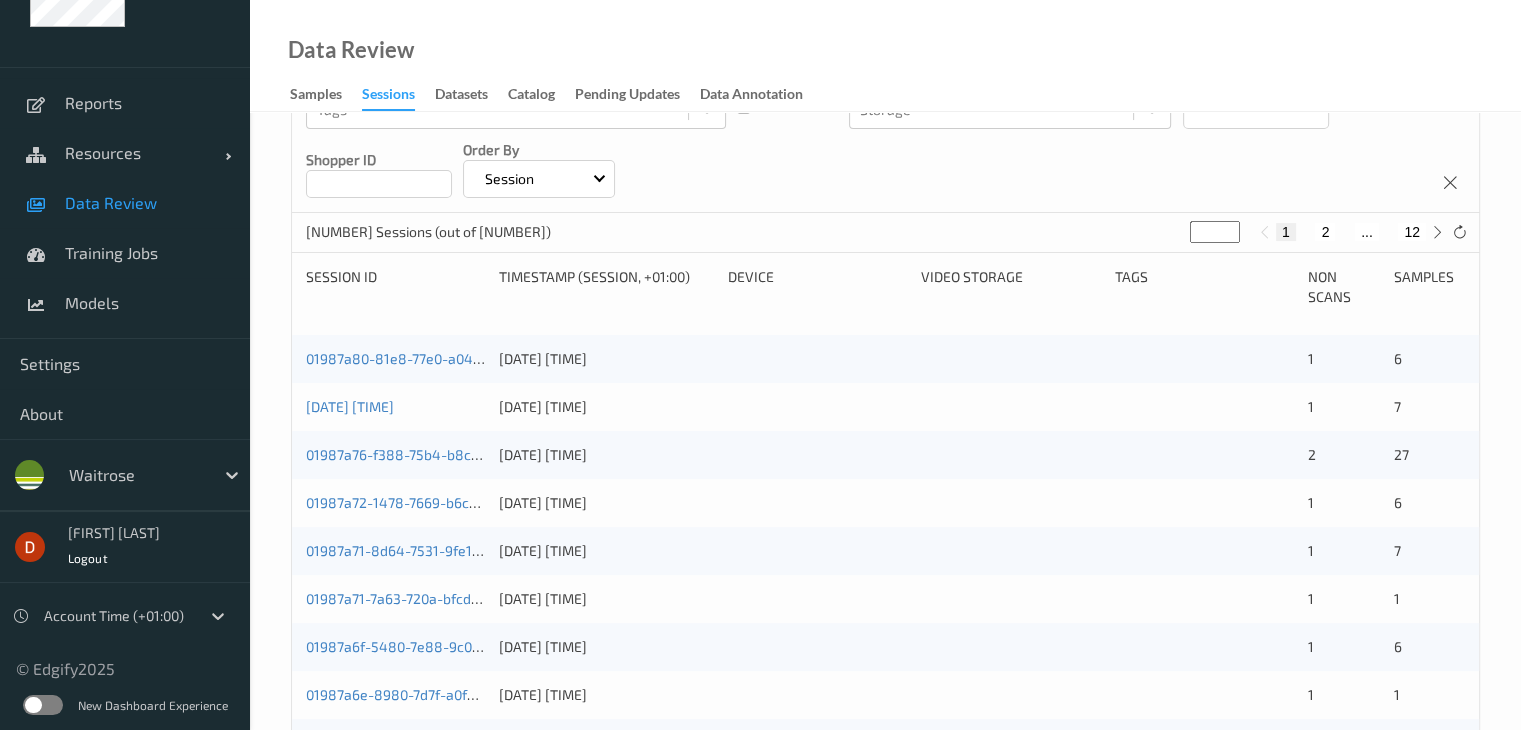 scroll, scrollTop: 300, scrollLeft: 0, axis: vertical 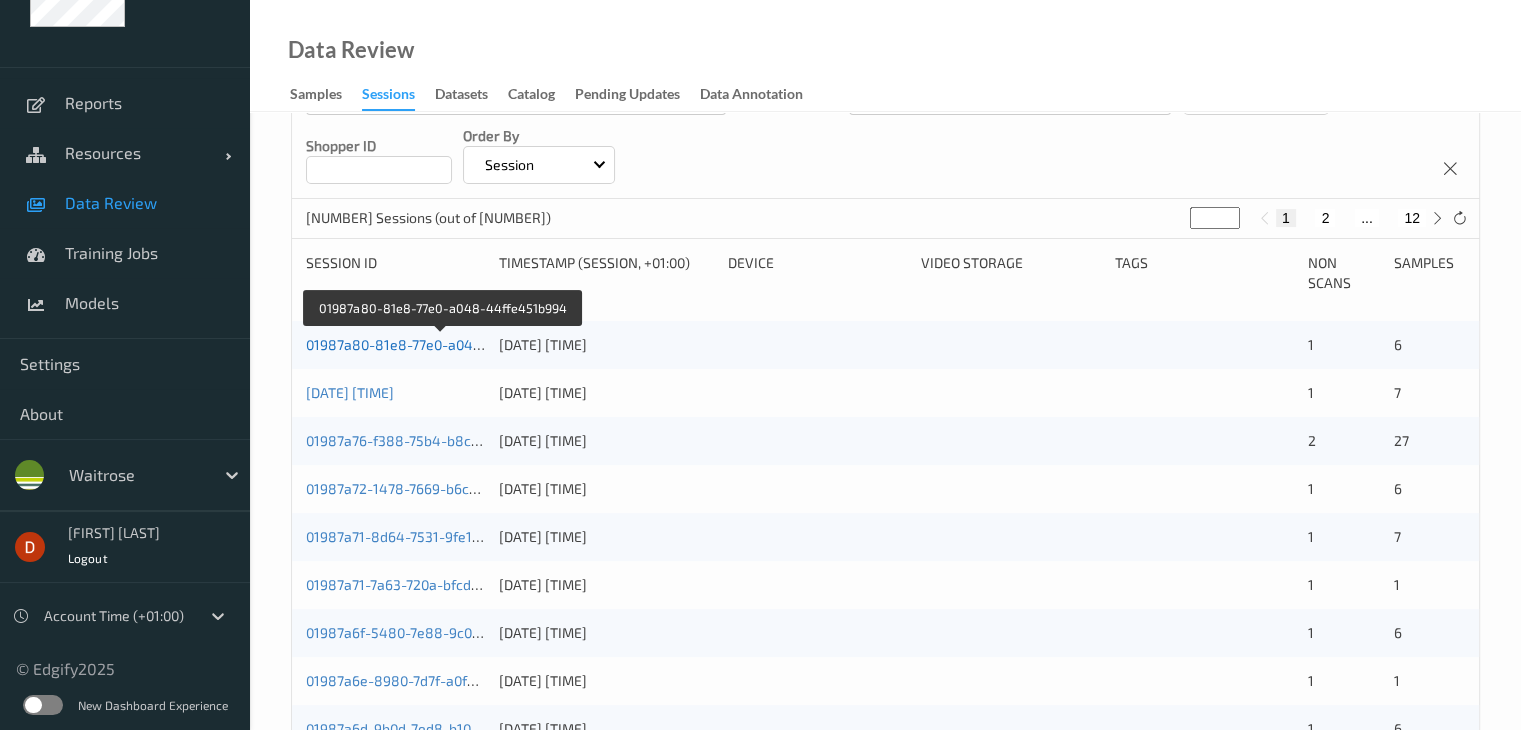 click on "01987a80-81e8-77e0-a048-44ffe451b994" at bounding box center [443, 344] 